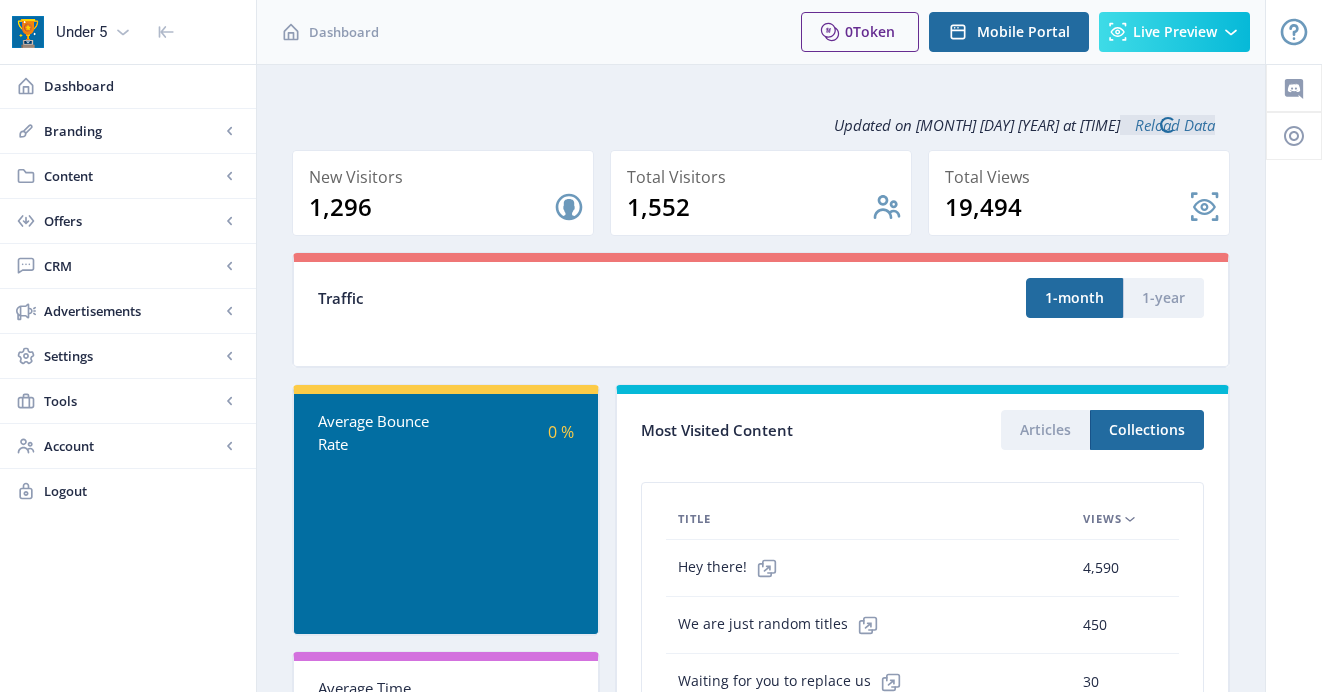 scroll, scrollTop: 0, scrollLeft: 0, axis: both 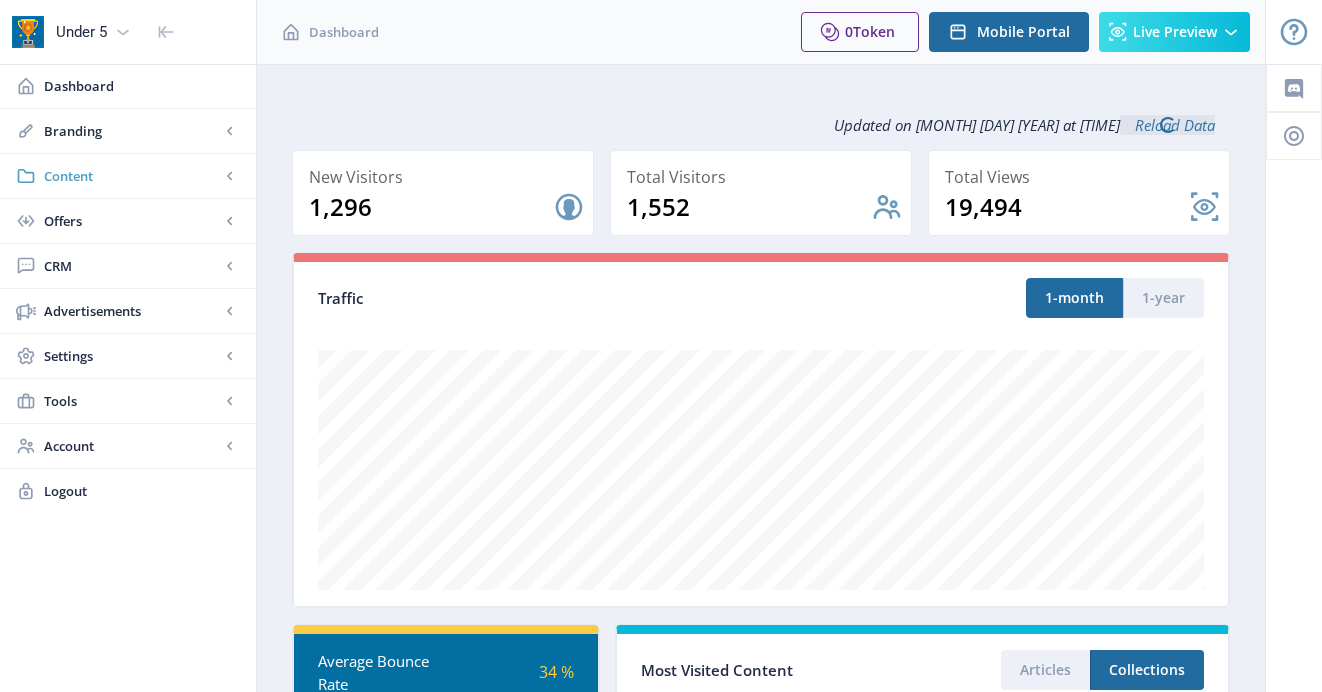 click on "Content" at bounding box center (128, 176) 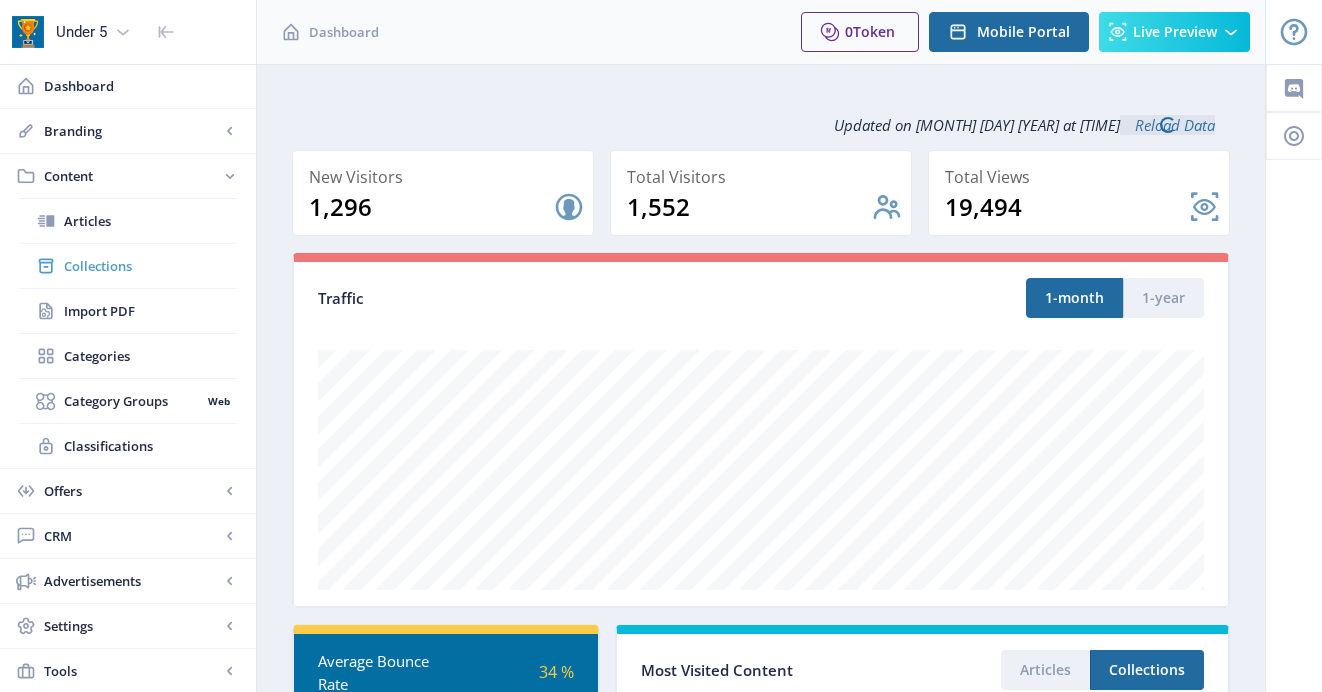 click on "Collections" at bounding box center (150, 266) 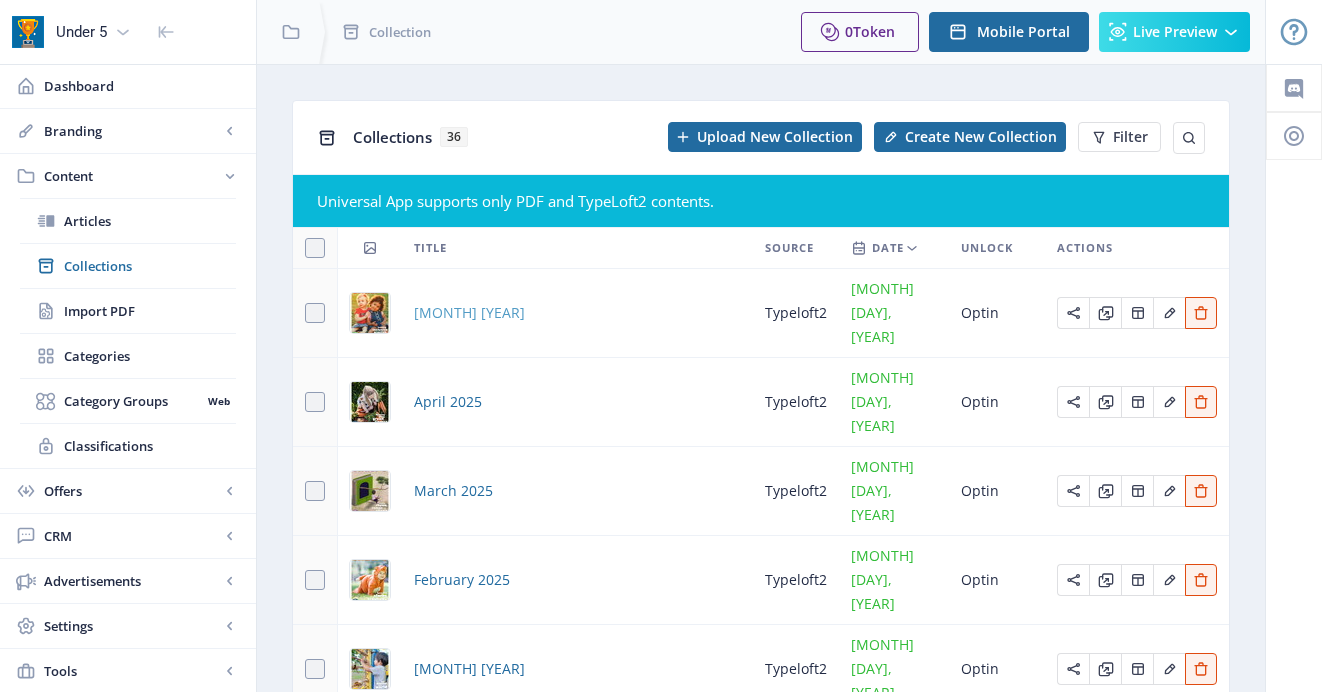 click on "[MONTH] [YEAR]" at bounding box center (469, 313) 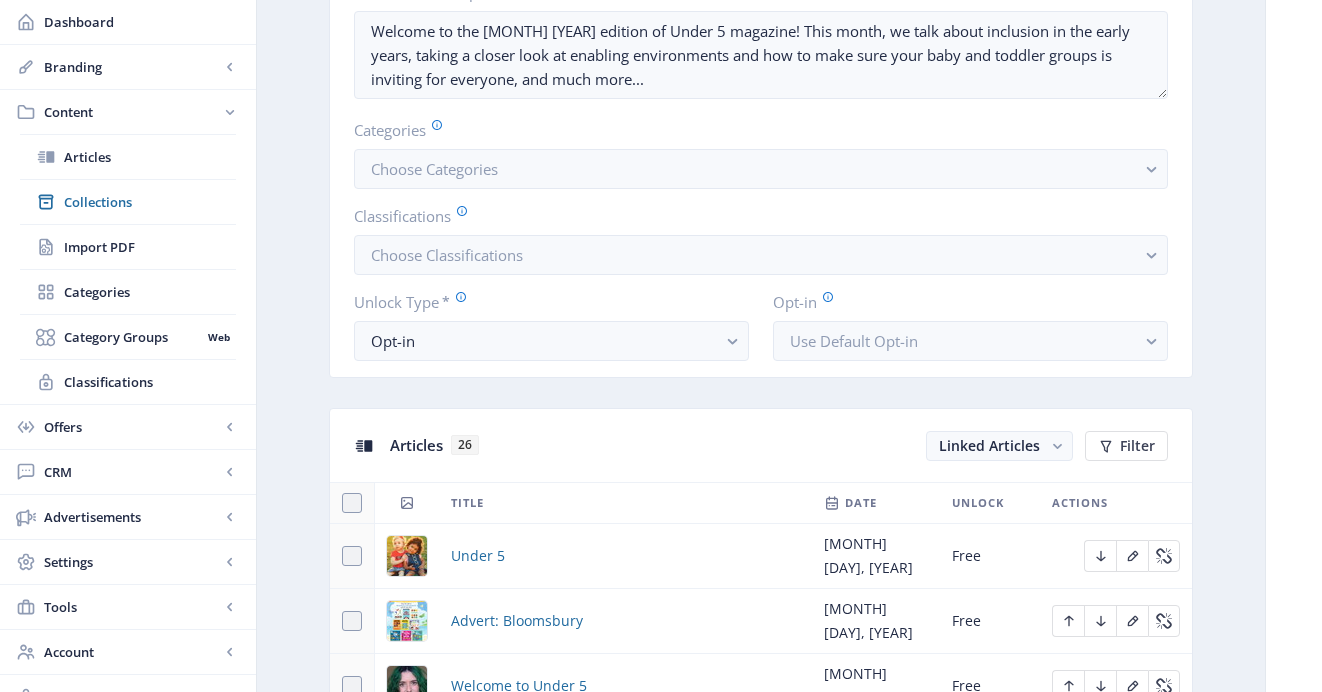 scroll, scrollTop: 0, scrollLeft: 0, axis: both 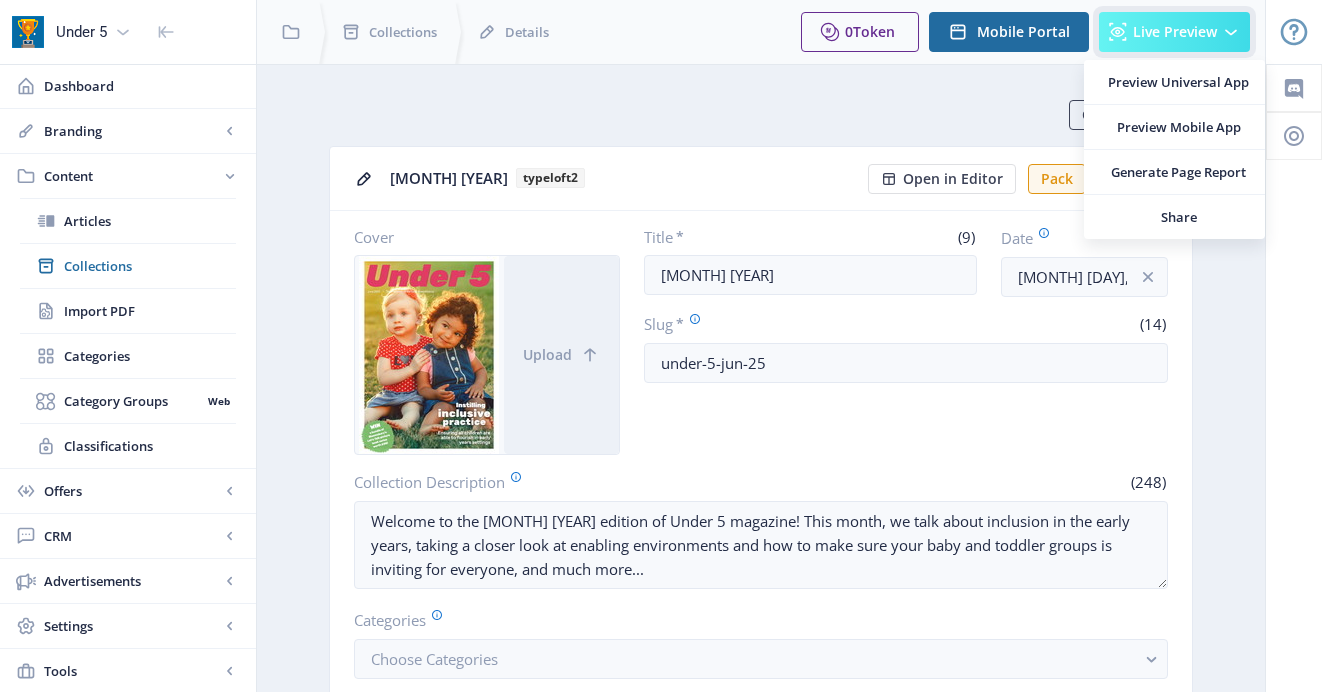 click on "Live Preview" at bounding box center [1174, 32] 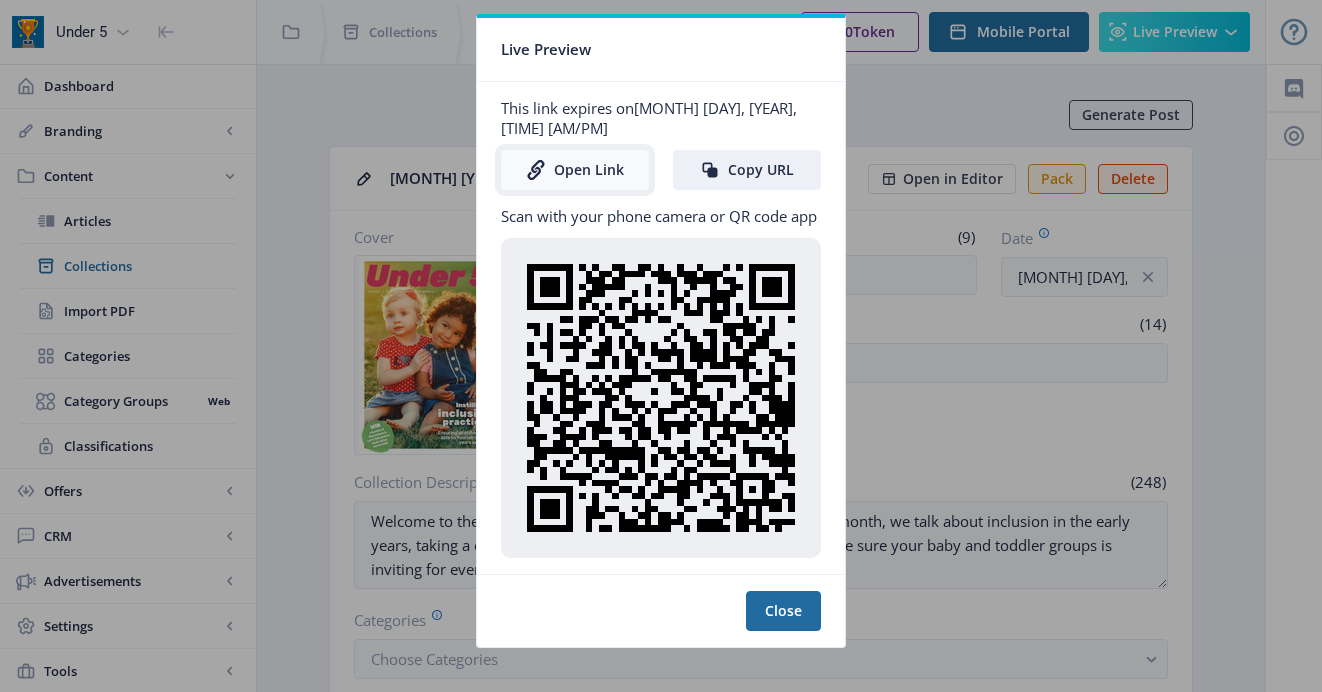 click on "Open Link" at bounding box center [575, 170] 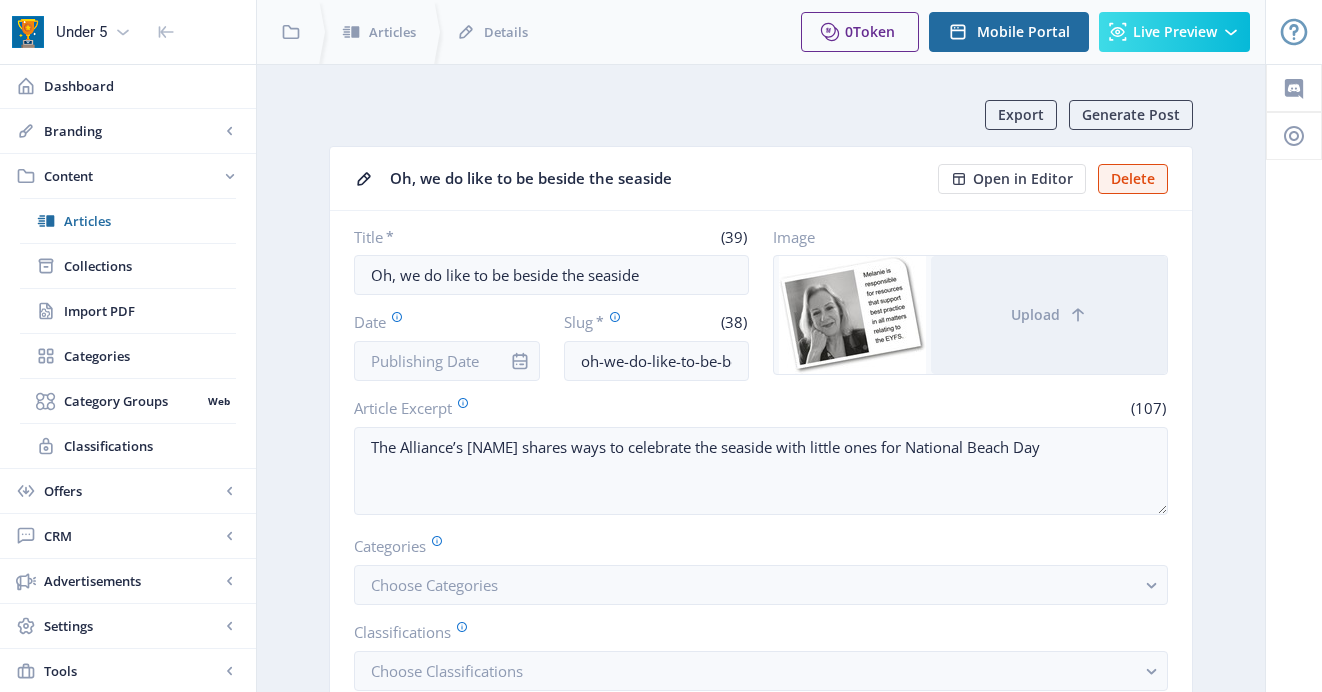 scroll, scrollTop: 0, scrollLeft: 0, axis: both 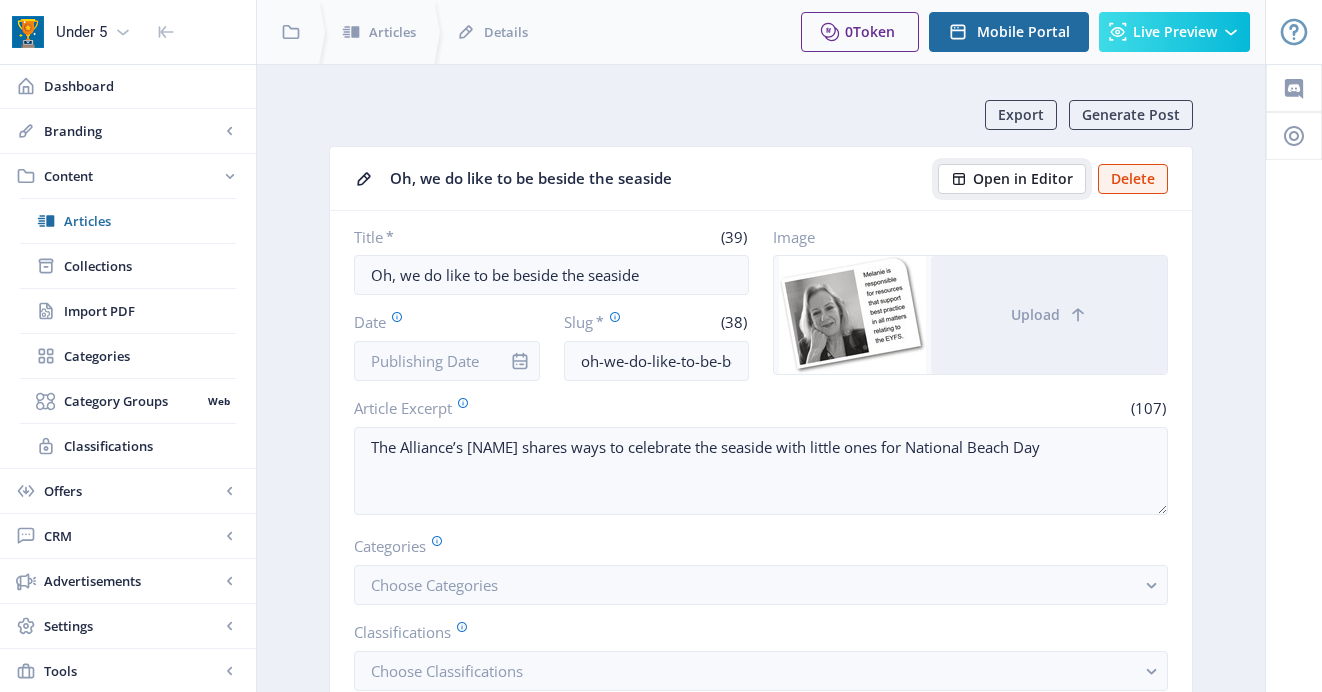click on "Open in Editor" at bounding box center [1023, 179] 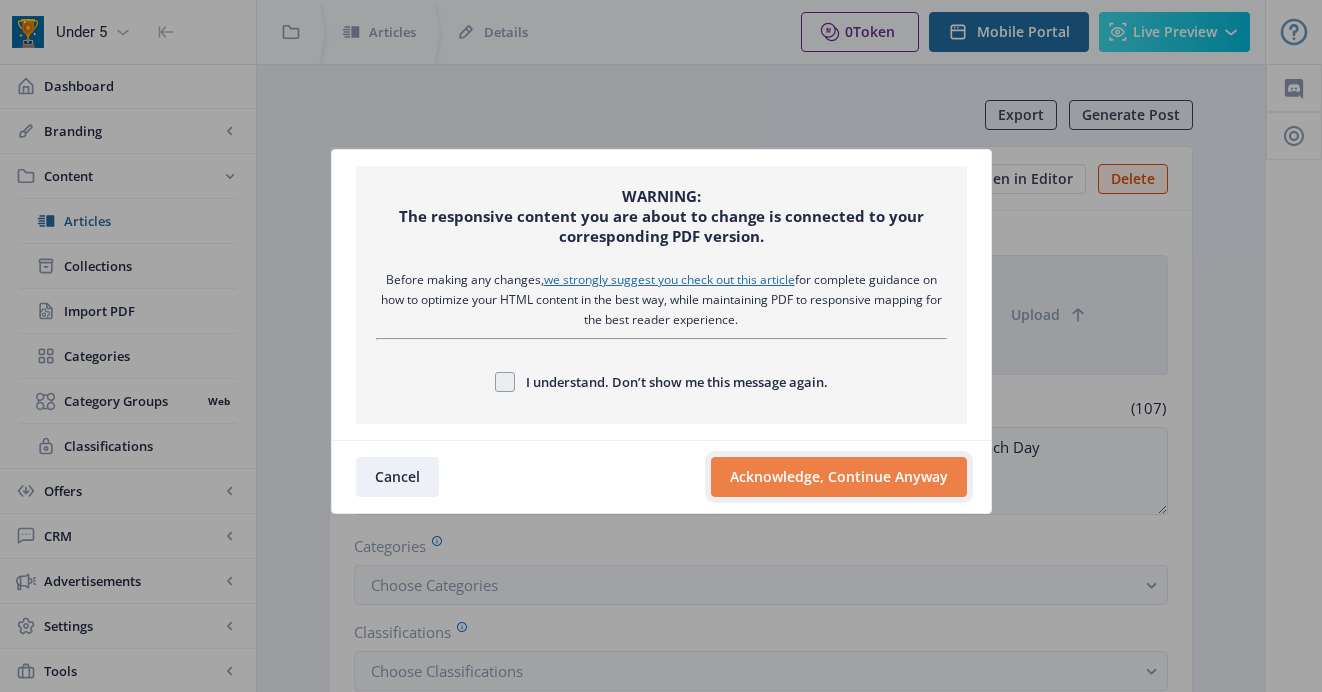 click on "Acknowledge, Continue Anyway" at bounding box center [839, 477] 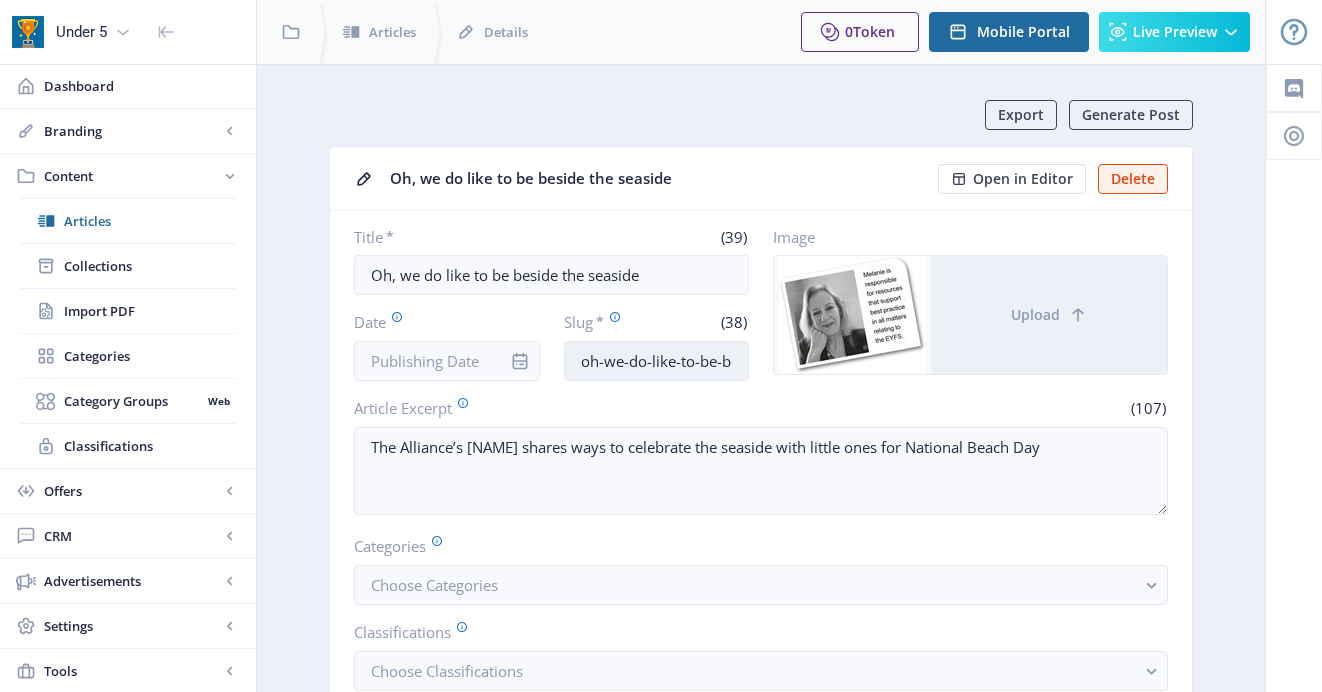 scroll, scrollTop: 0, scrollLeft: 121, axis: horizontal 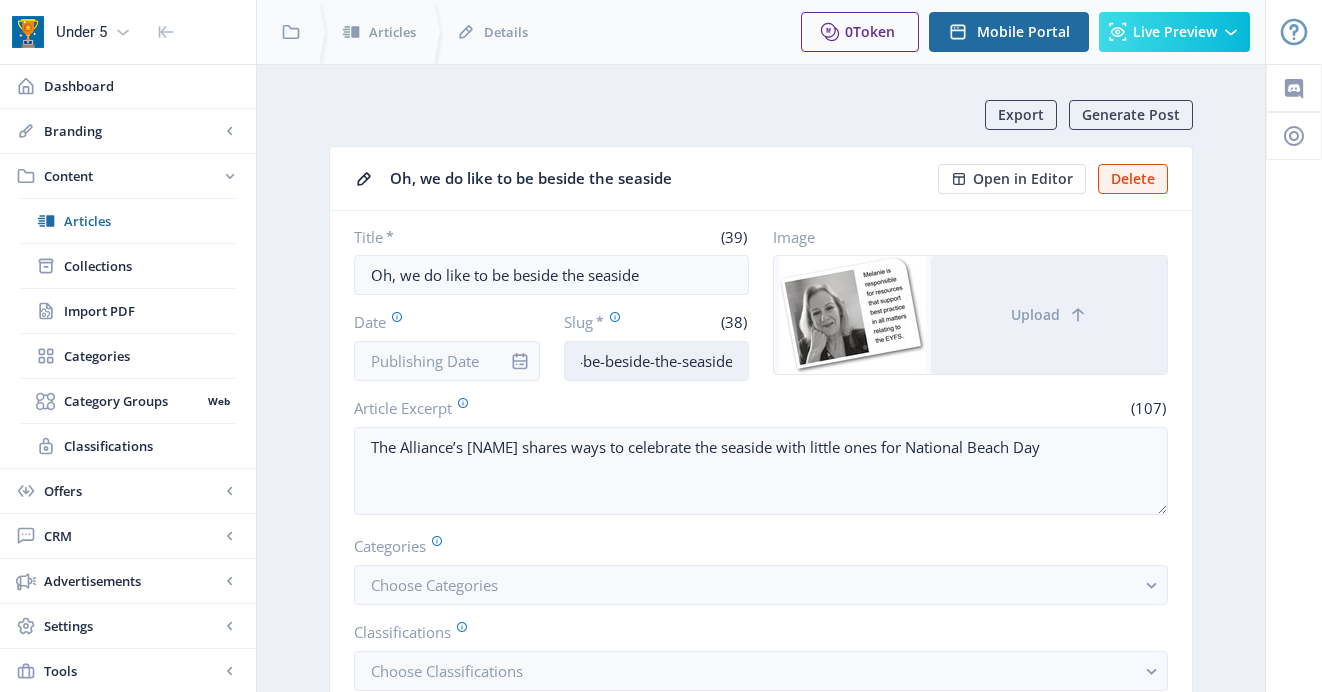 drag, startPoint x: 581, startPoint y: 359, endPoint x: 598, endPoint y: 356, distance: 17.262676 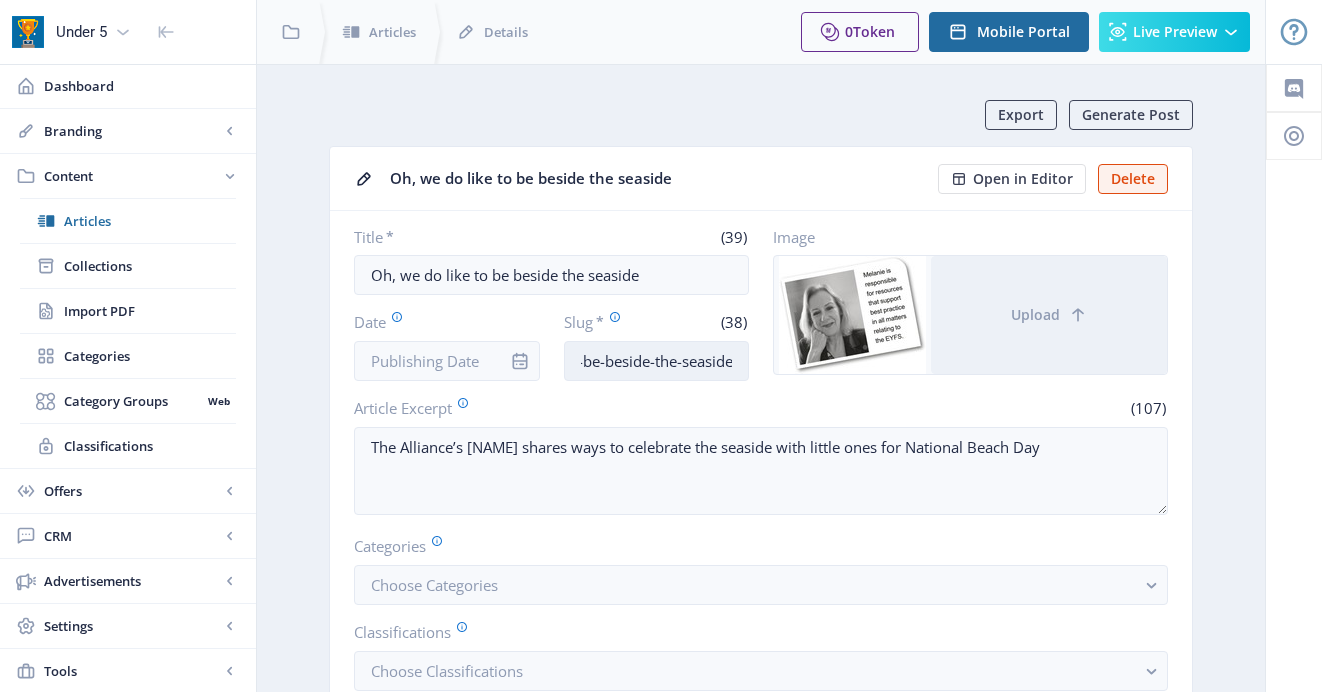 click on "oh-we-do-like-to-be-beside-the-seaside" at bounding box center (657, 361) 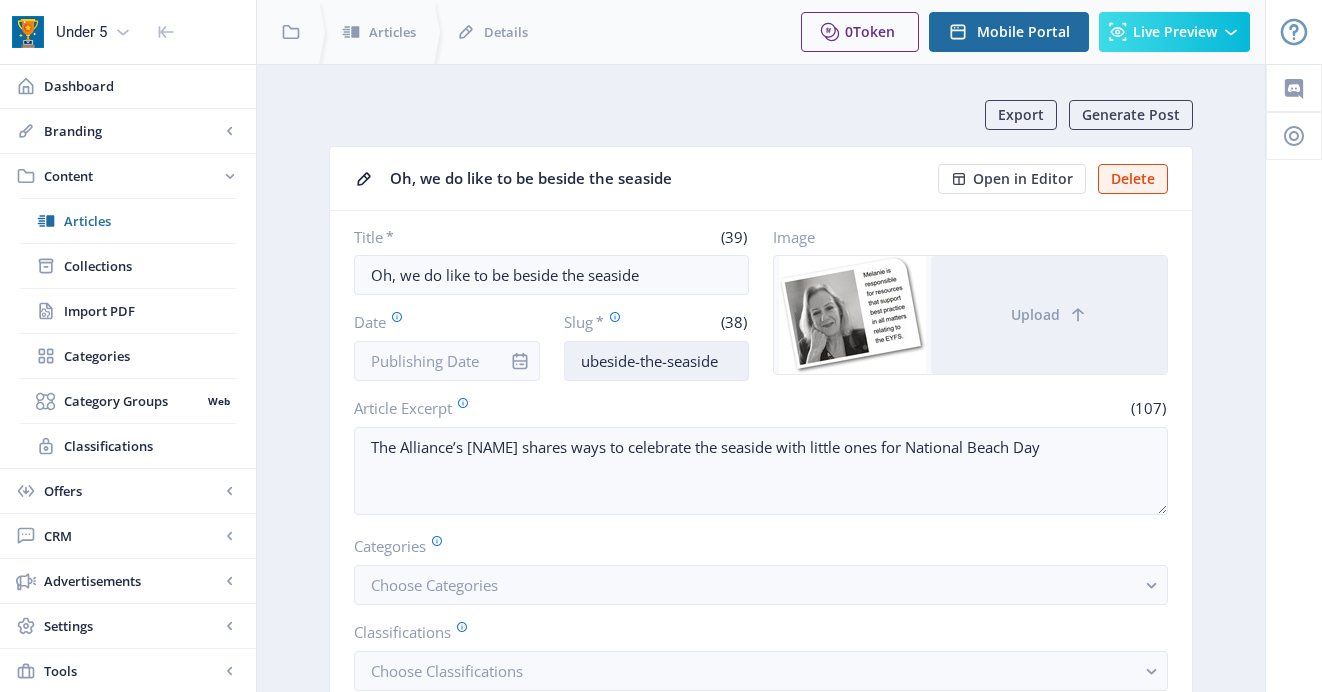 scroll, scrollTop: 0, scrollLeft: 0, axis: both 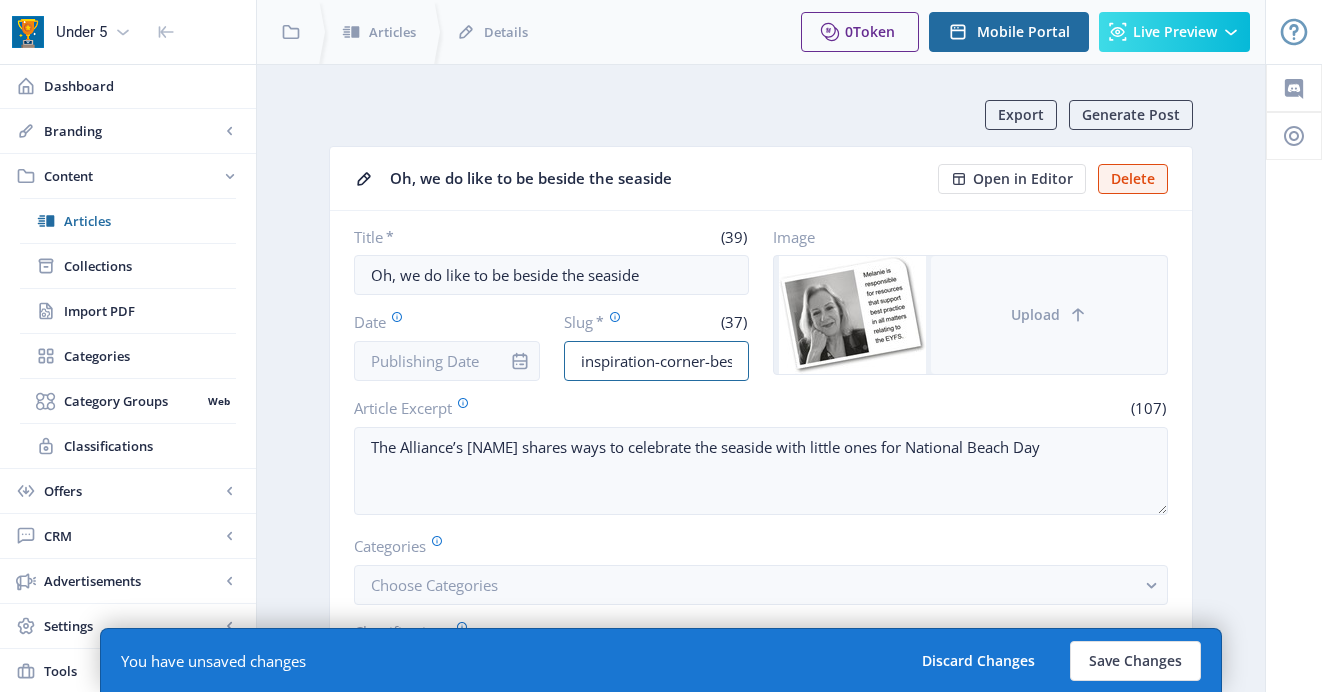 type on "inspiration-corner-beside-the-seaside" 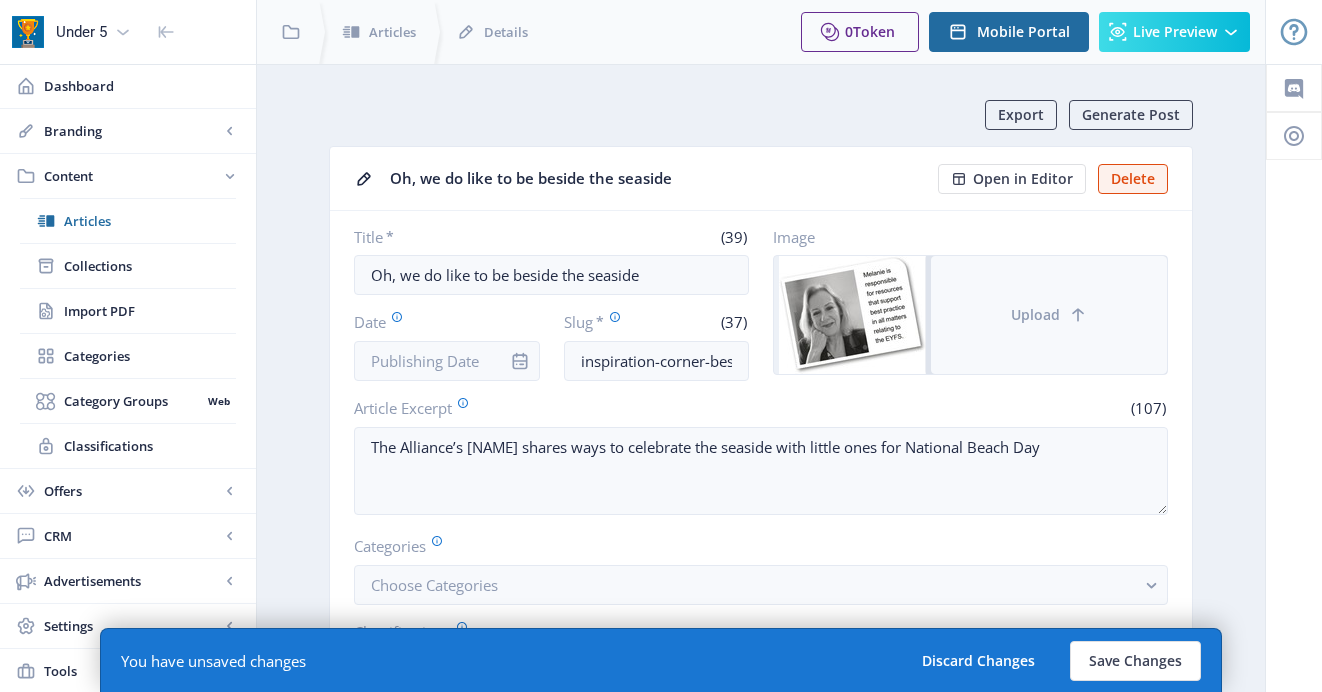 click on "Upload" at bounding box center (1049, 315) 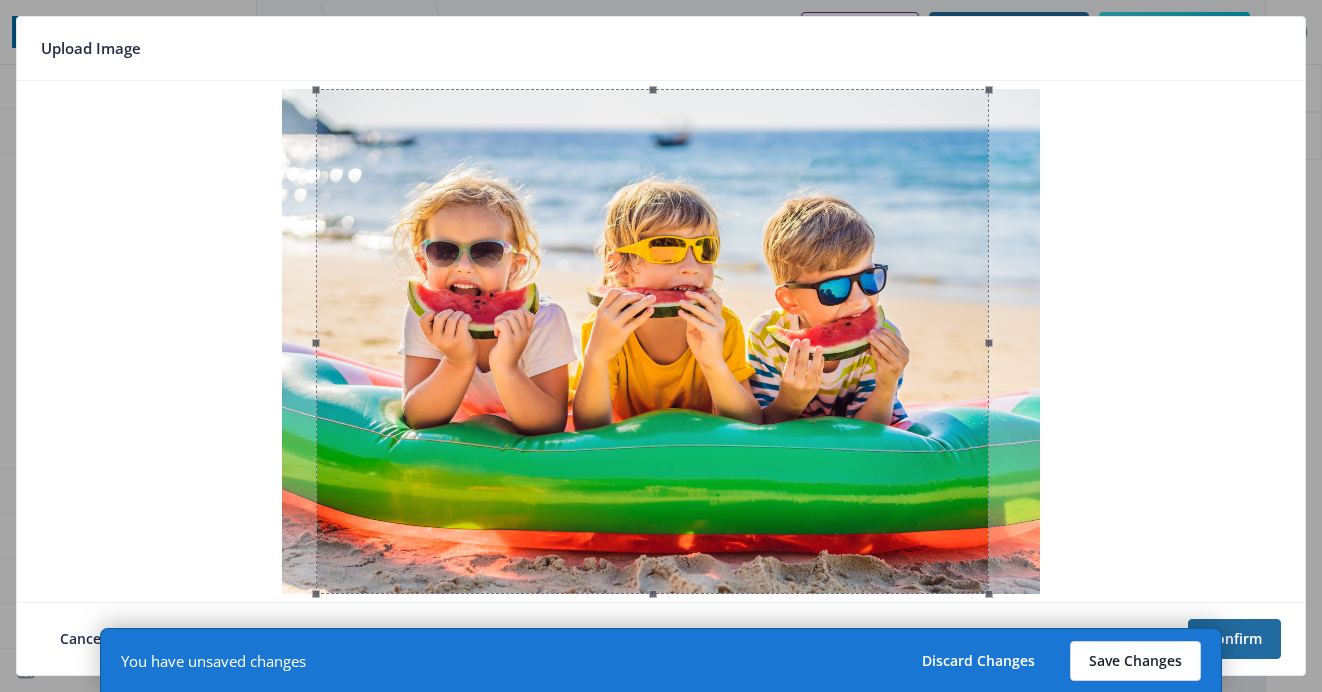 drag, startPoint x: 905, startPoint y: 323, endPoint x: 1100, endPoint y: 662, distance: 391.0831 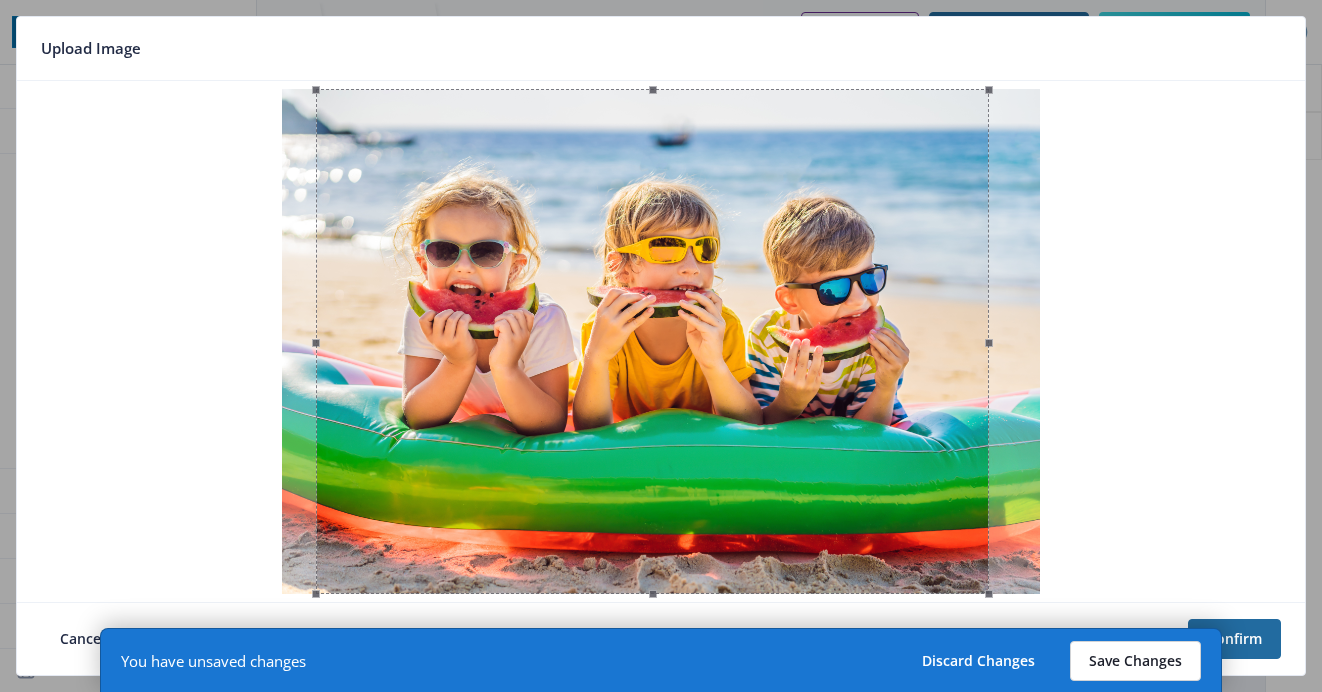 click at bounding box center [652, 341] 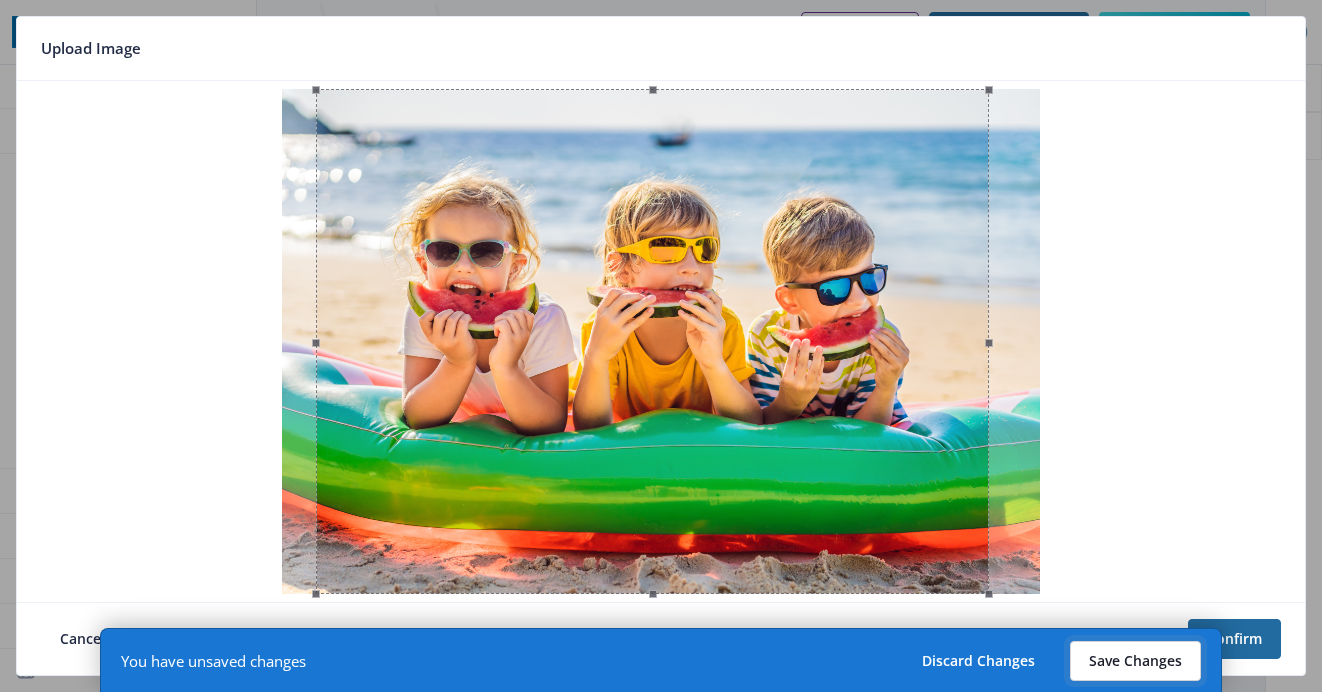 click on "Save Changes" at bounding box center (1135, 661) 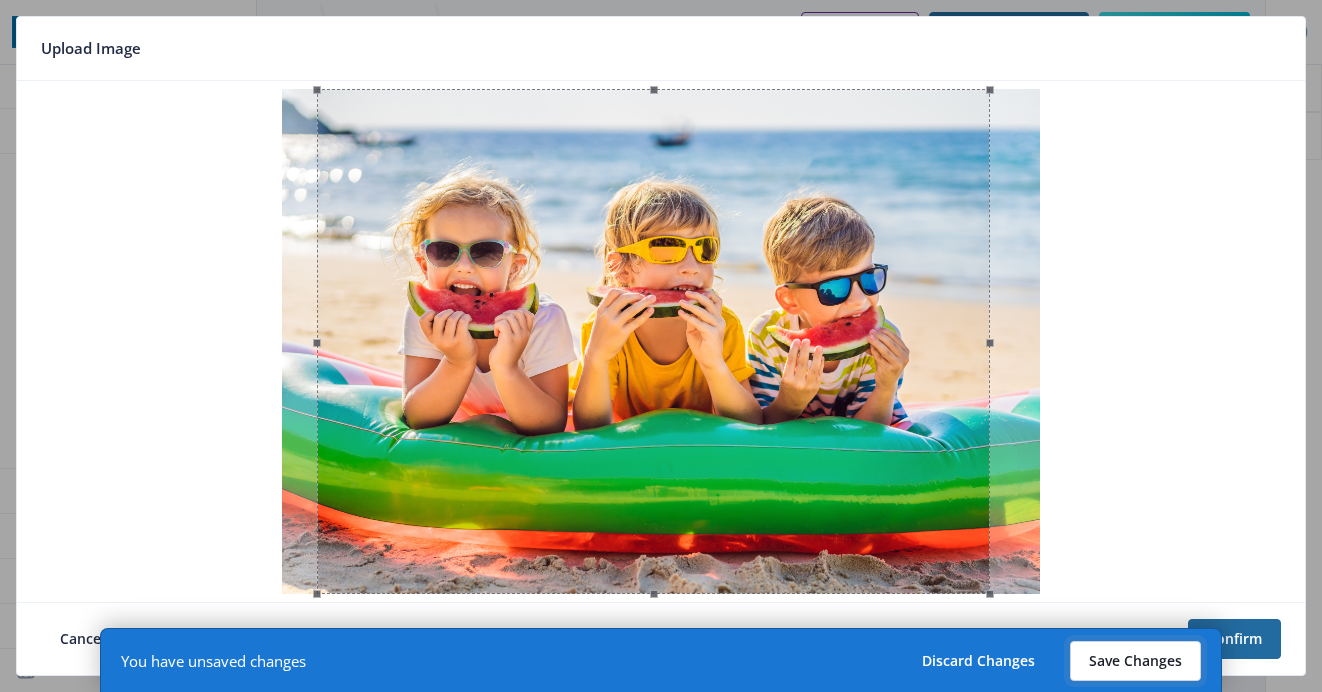 click on "Save Changes" at bounding box center [1135, 661] 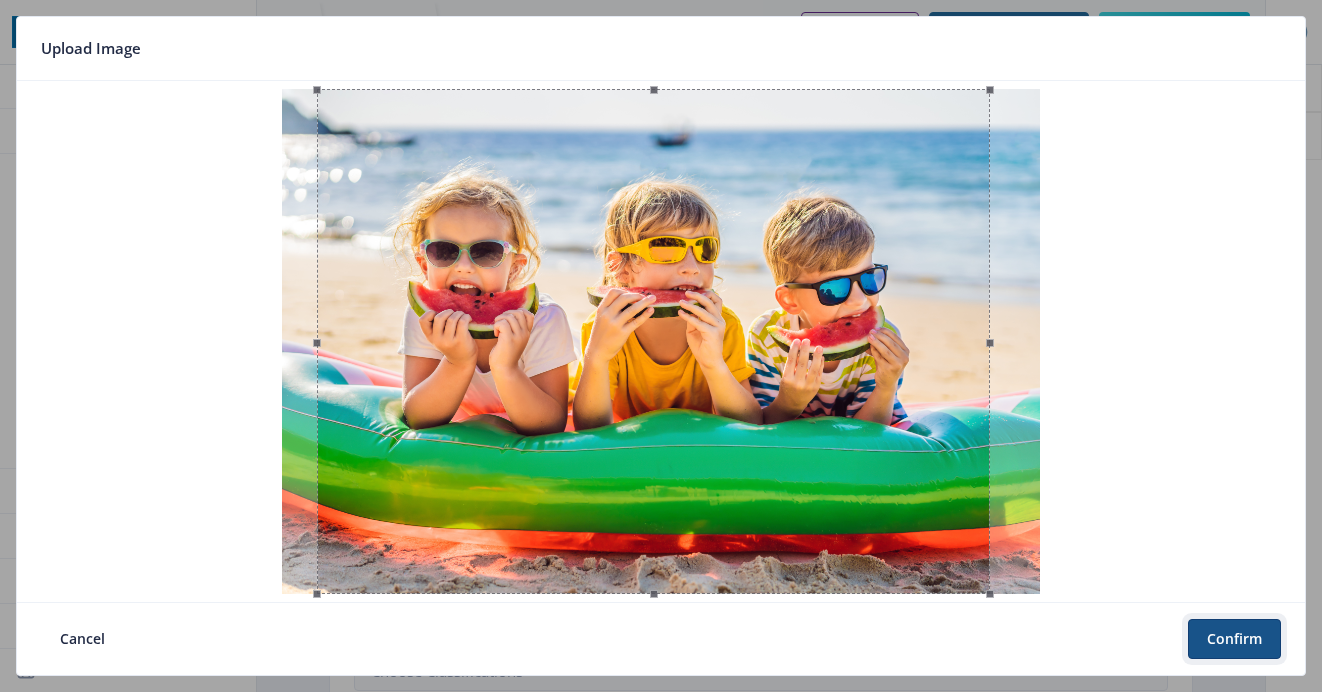 click on "Confirm" at bounding box center [1234, 639] 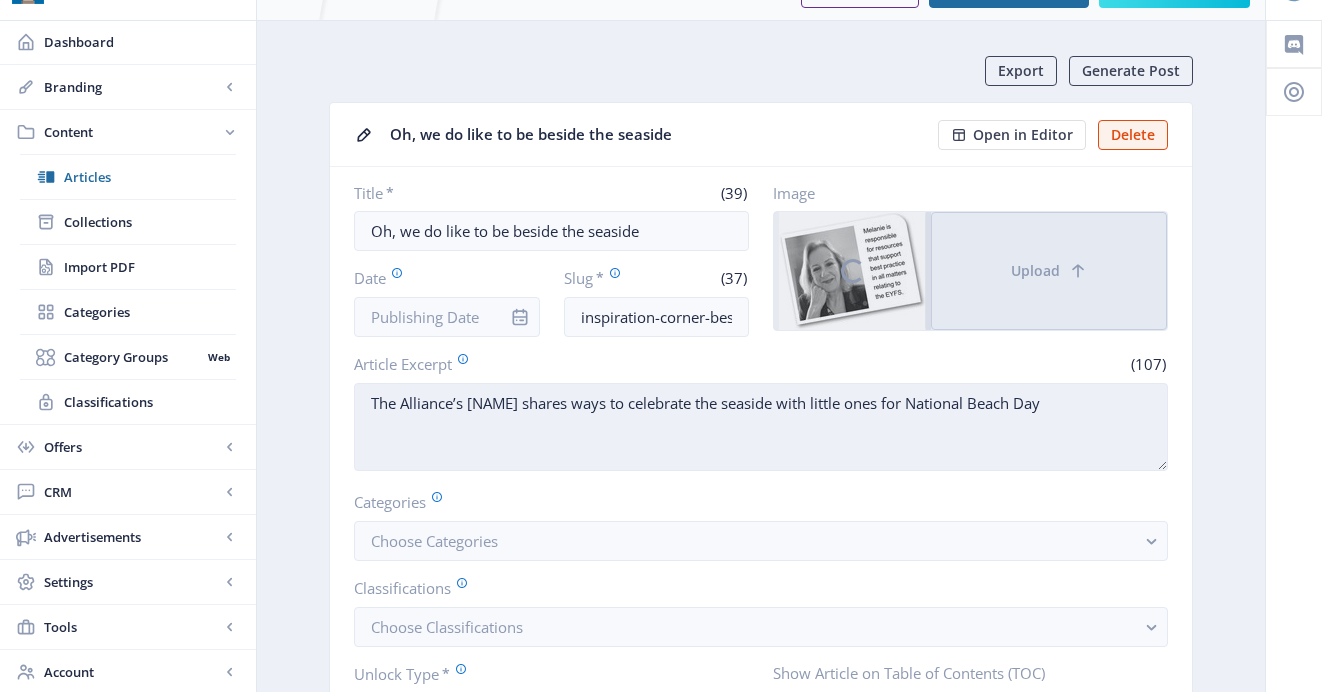 scroll, scrollTop: 82, scrollLeft: 0, axis: vertical 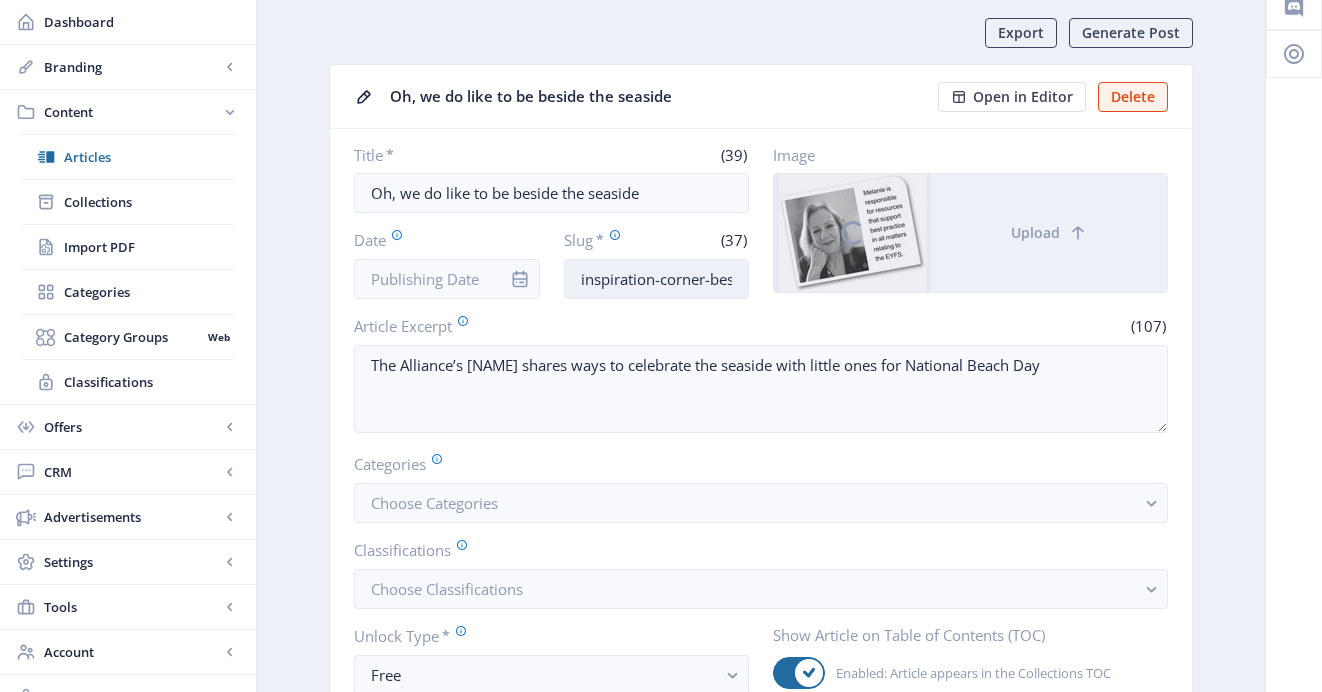 click on "inspiration-corner-beside-the-seaside" at bounding box center (657, 279) 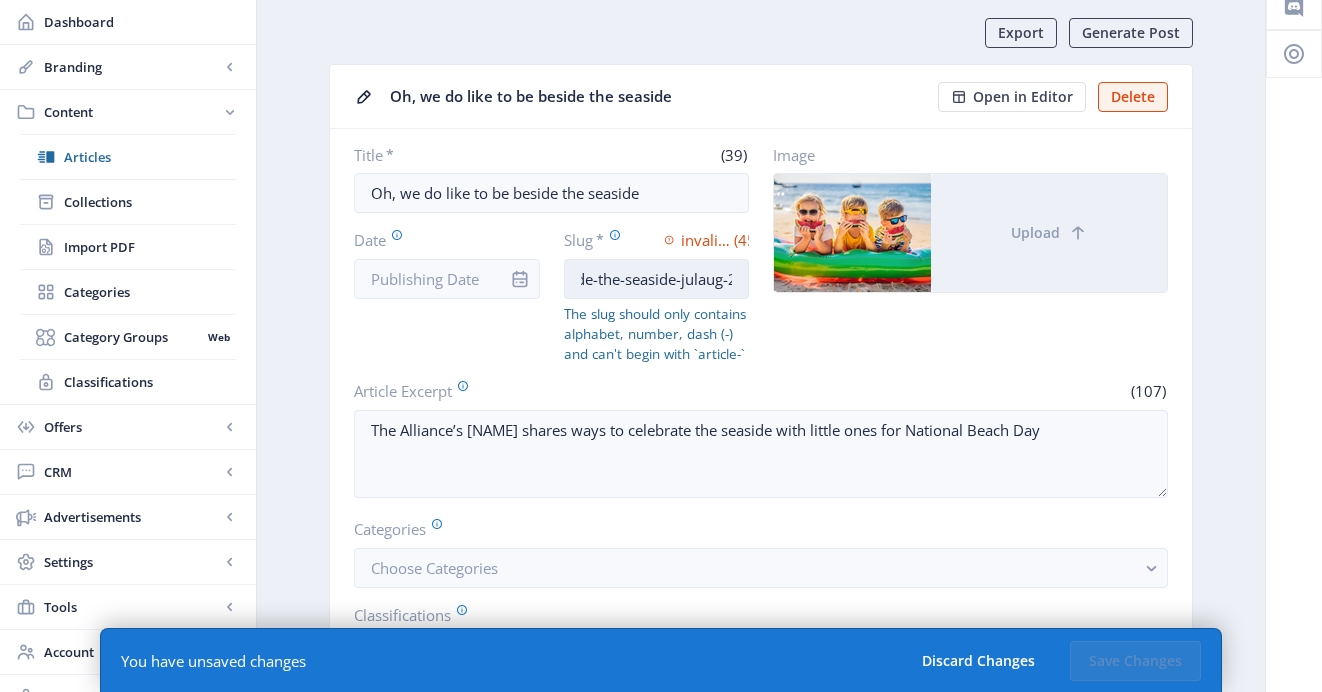 scroll, scrollTop: 0, scrollLeft: 179, axis: horizontal 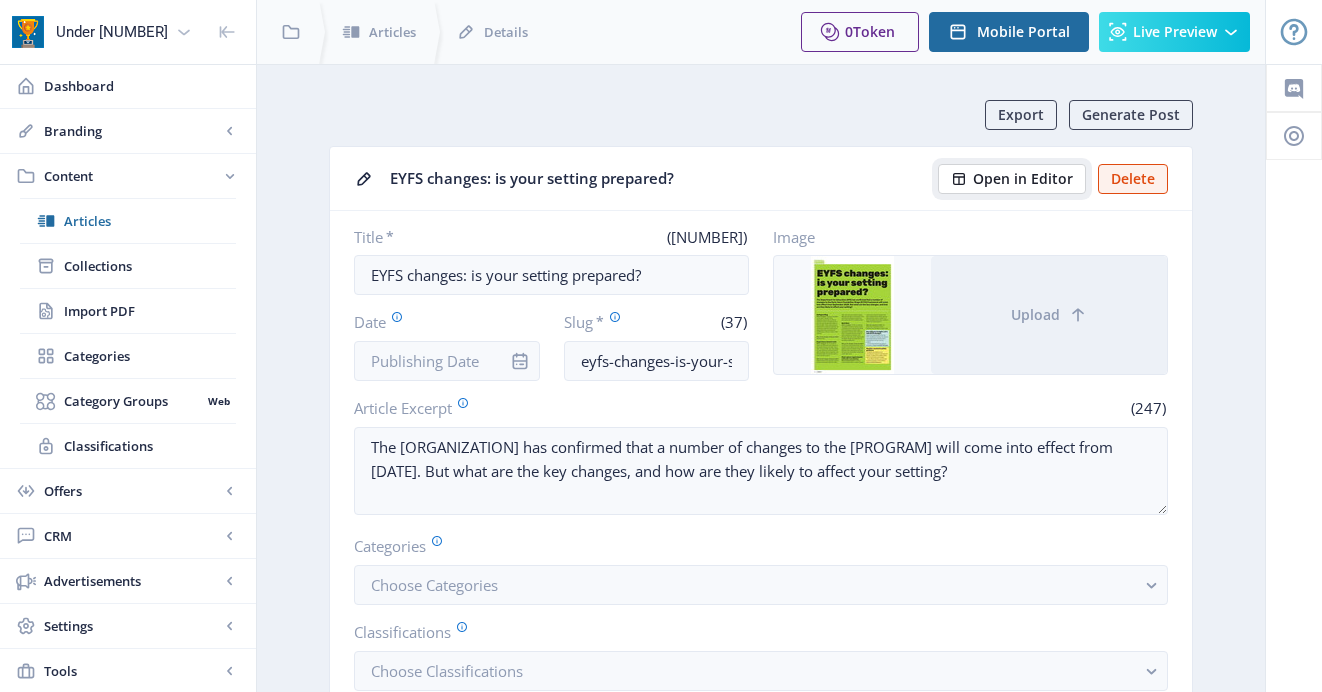 click on "Open in Editor" at bounding box center [1012, 179] 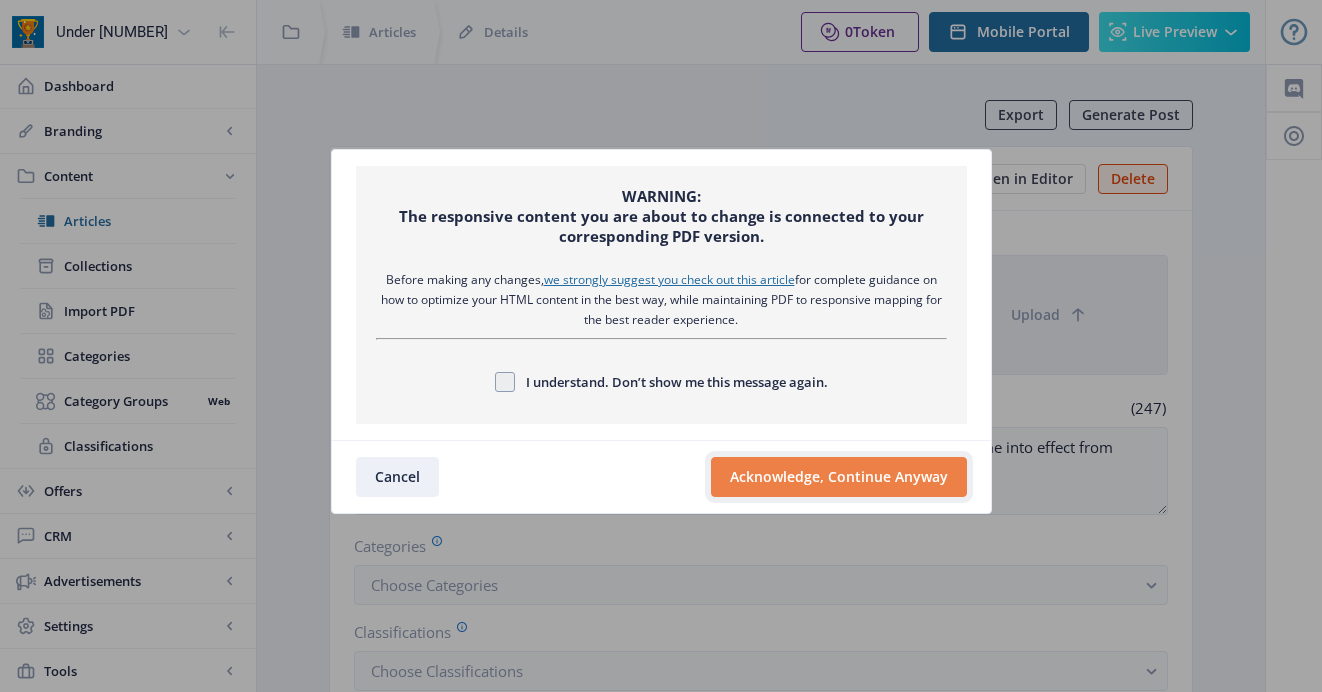 click on "Acknowledge, Continue Anyway" at bounding box center [839, 477] 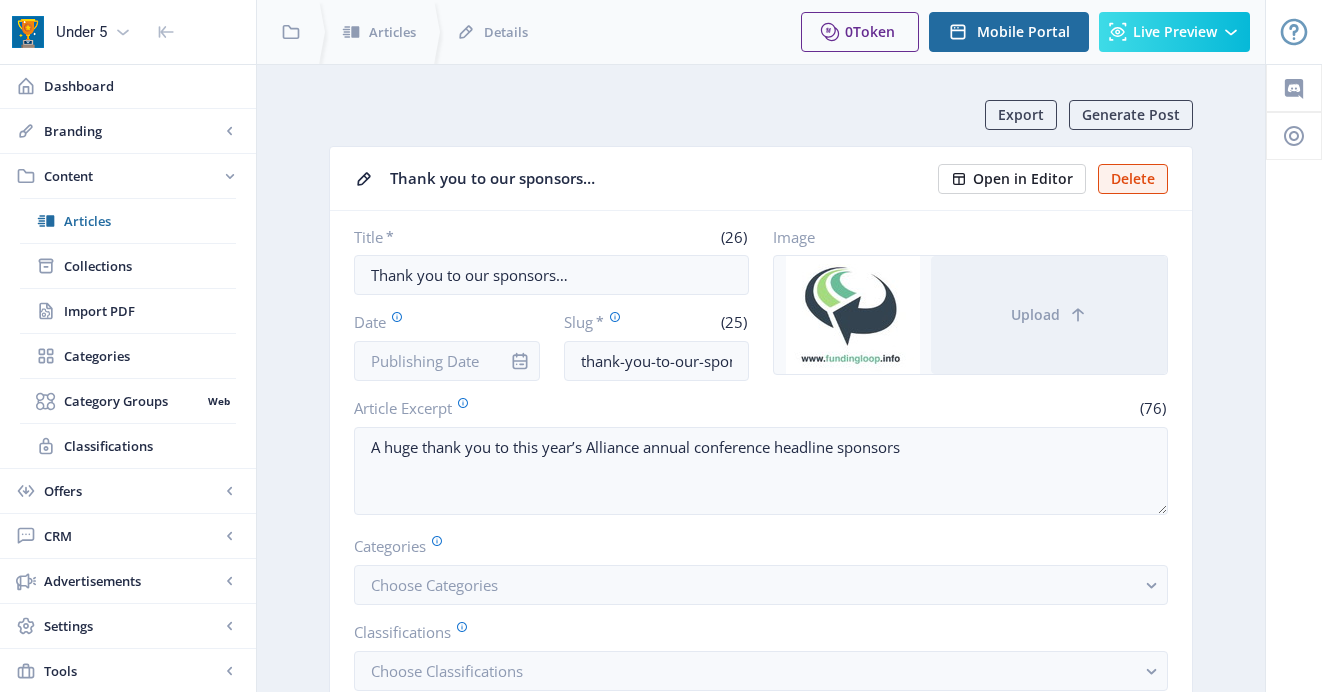 scroll, scrollTop: 0, scrollLeft: 0, axis: both 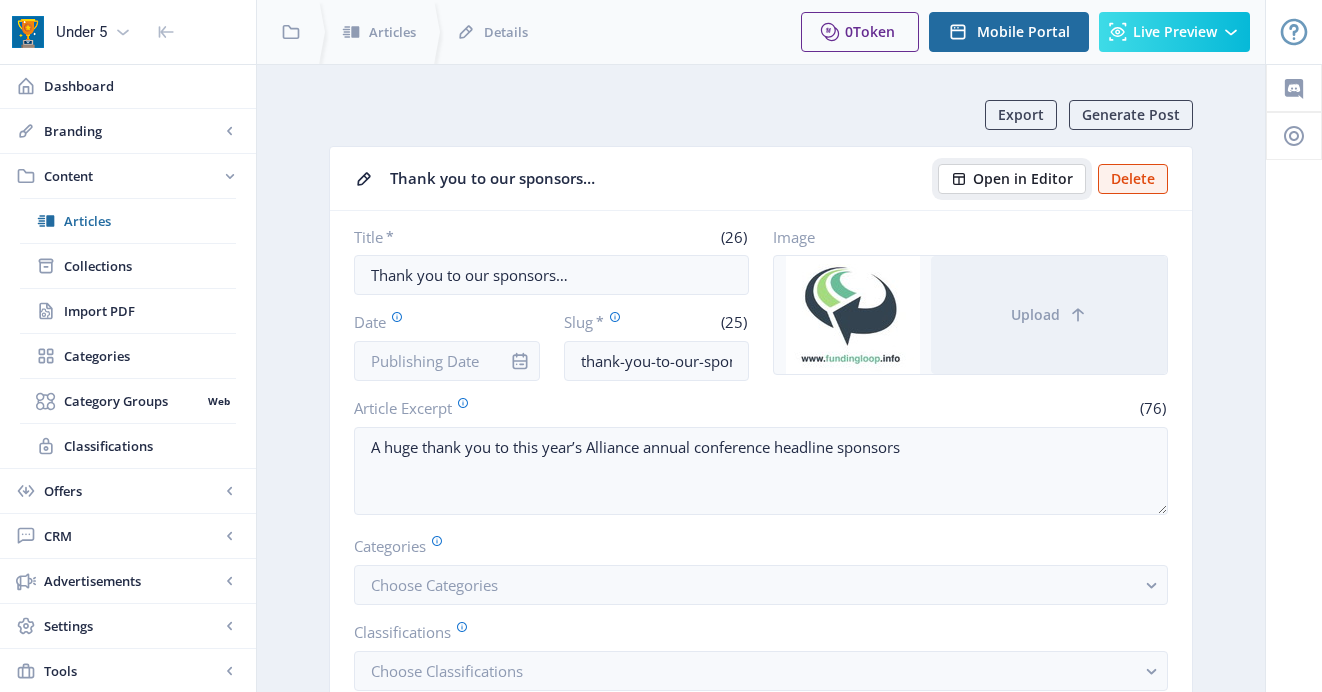 click on "Open in Editor" at bounding box center [1023, 179] 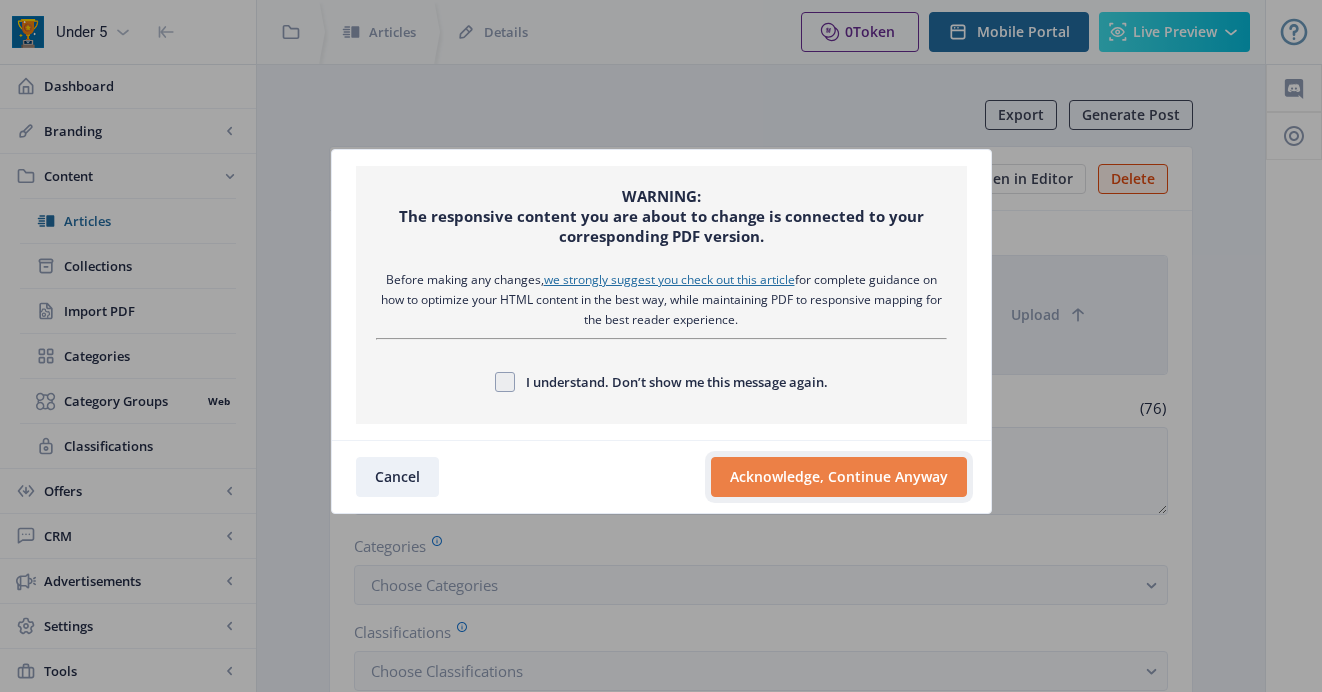 click on "Acknowledge, Continue Anyway" at bounding box center [839, 477] 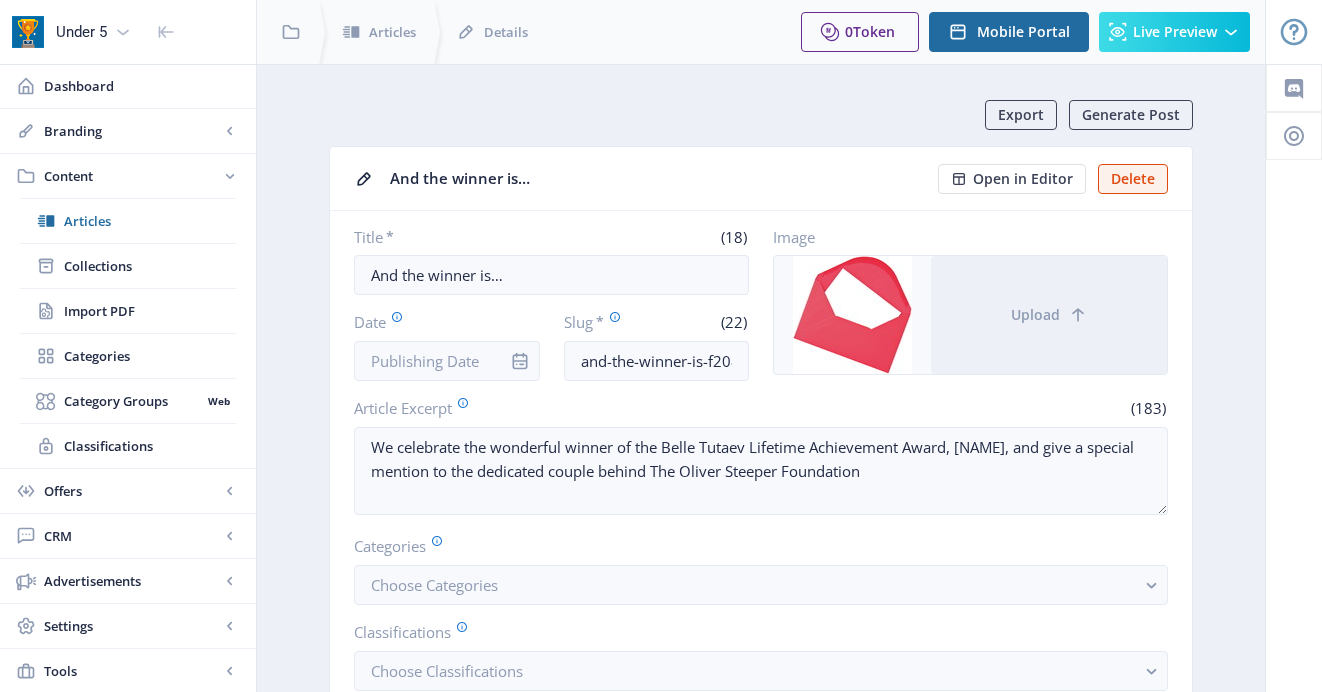 scroll, scrollTop: 0, scrollLeft: 0, axis: both 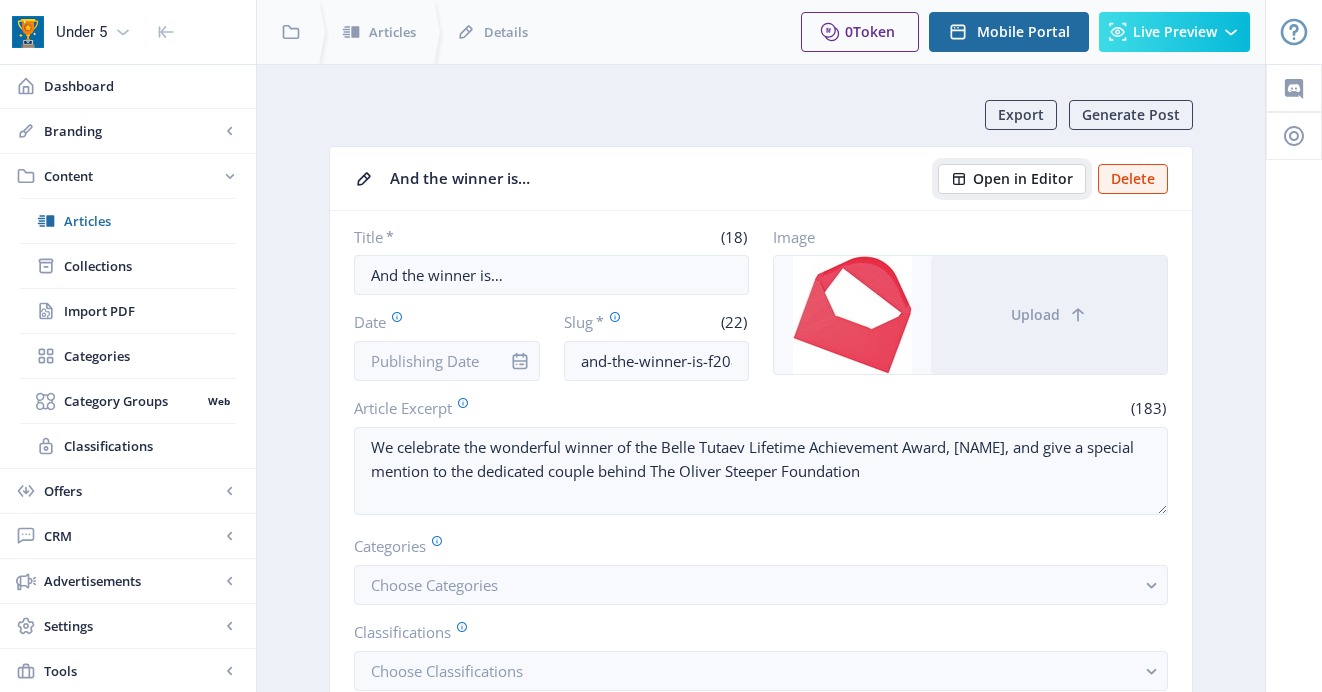 click on "Open in Editor" at bounding box center (1023, 179) 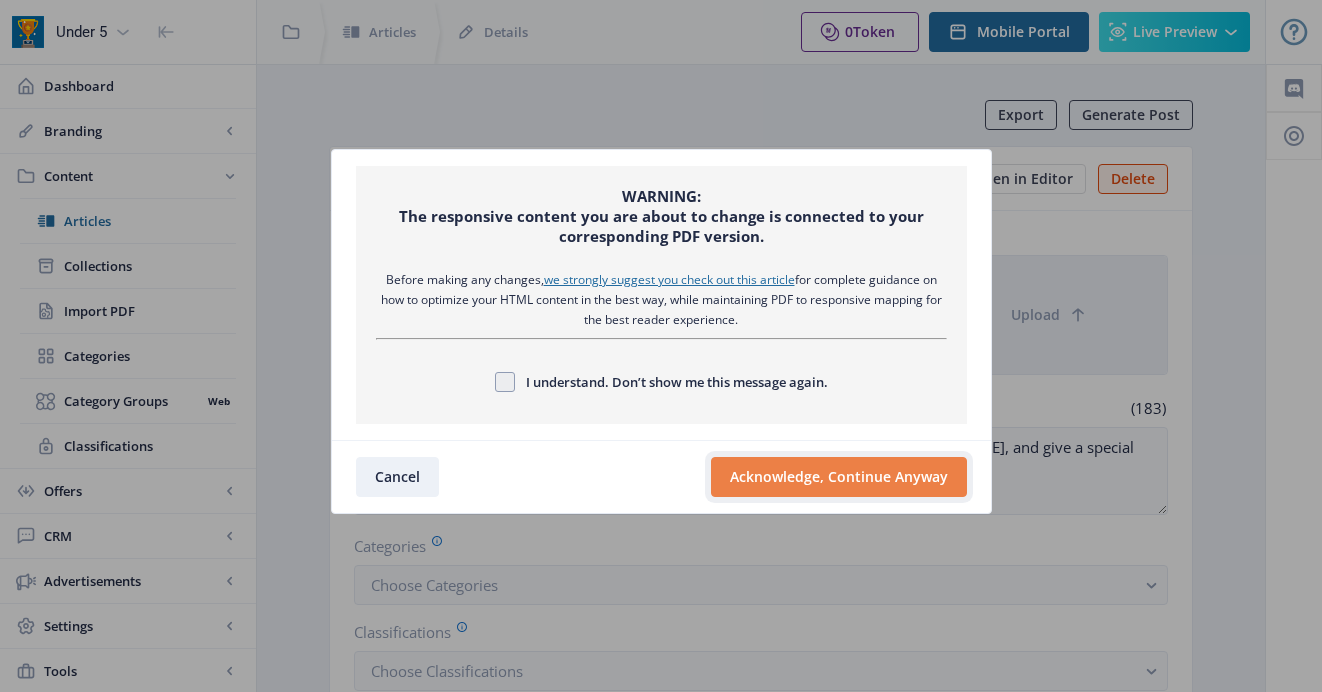 click on "Acknowledge, Continue Anyway" at bounding box center (839, 477) 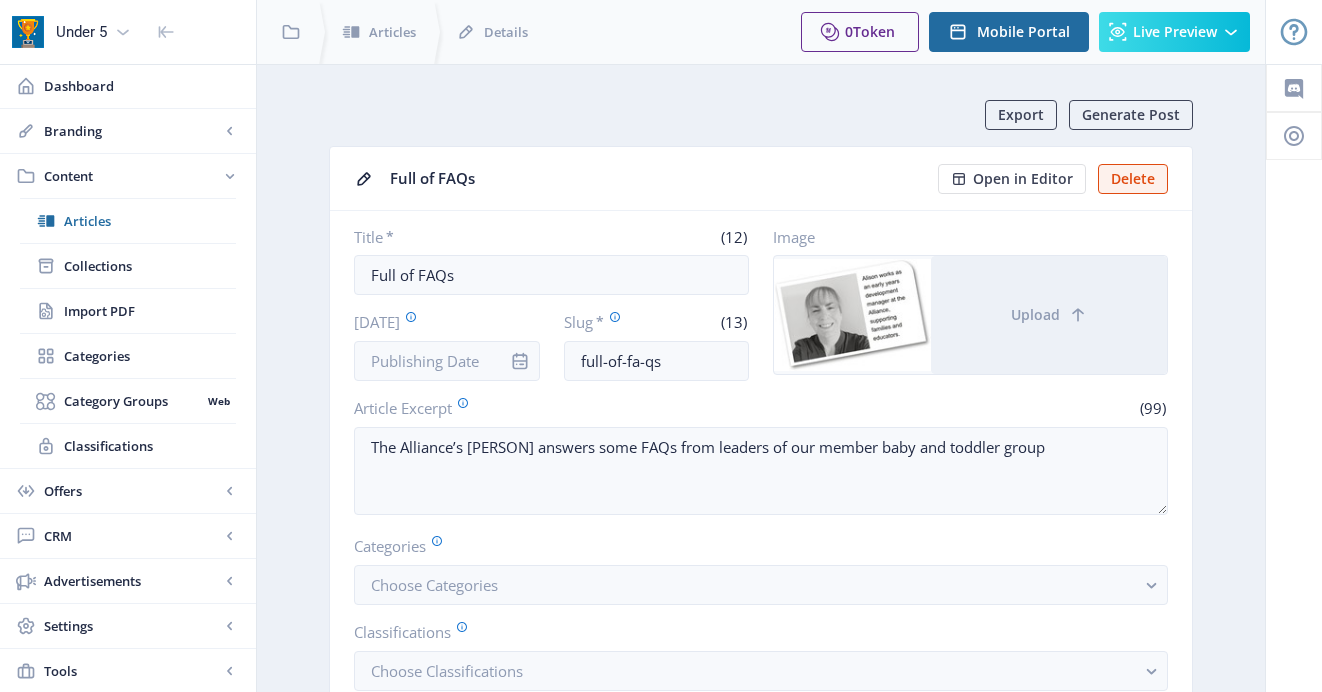 scroll, scrollTop: 0, scrollLeft: 0, axis: both 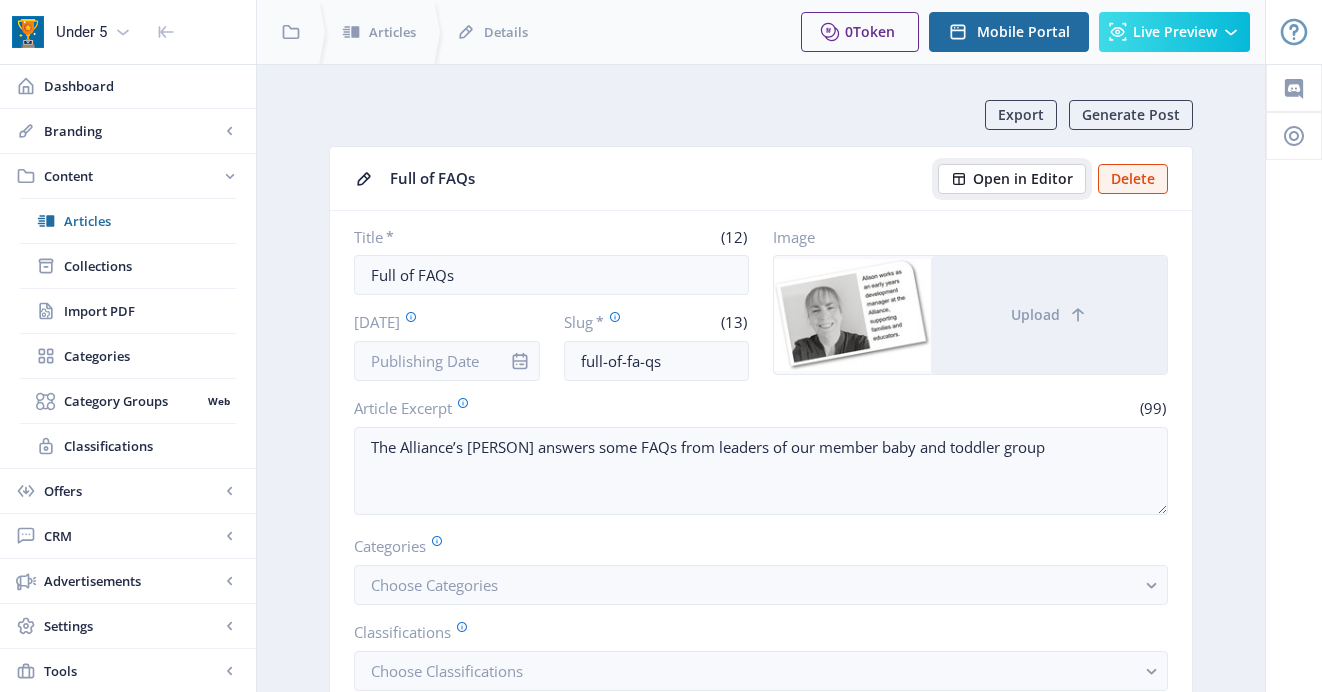 click on "Open in Editor" at bounding box center [1023, 179] 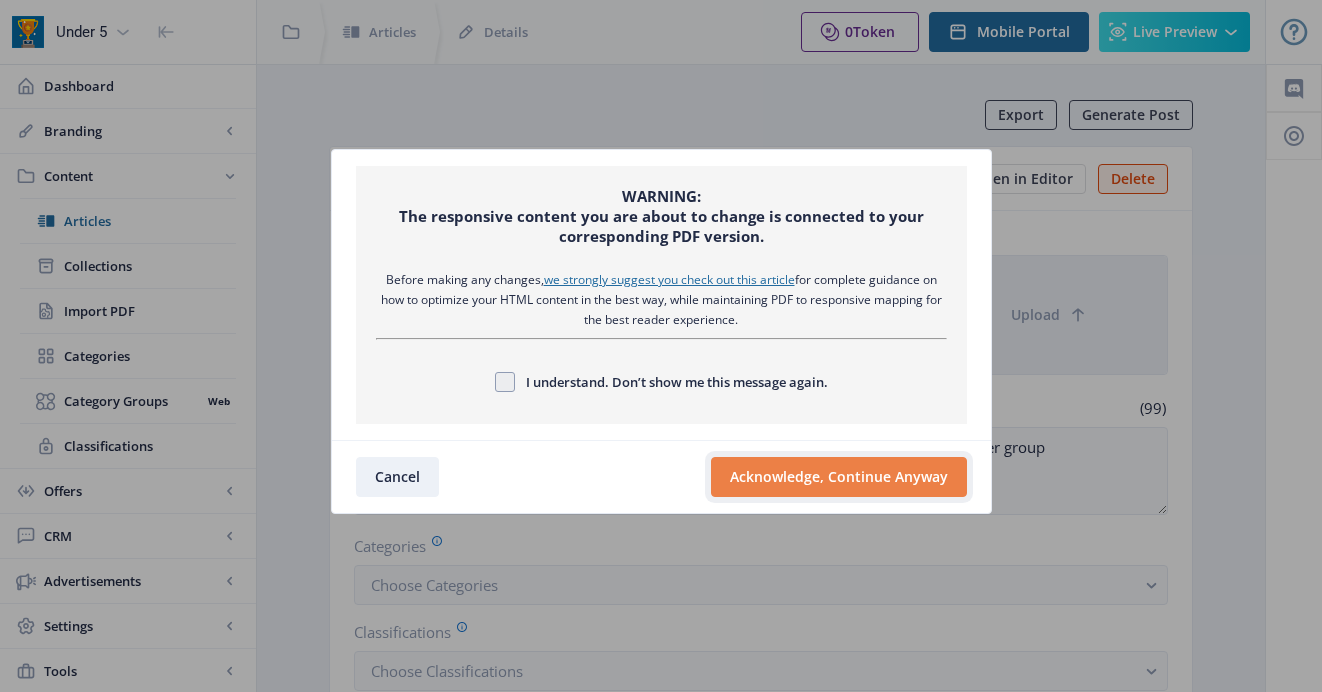 click on "Acknowledge, Continue Anyway" at bounding box center (839, 477) 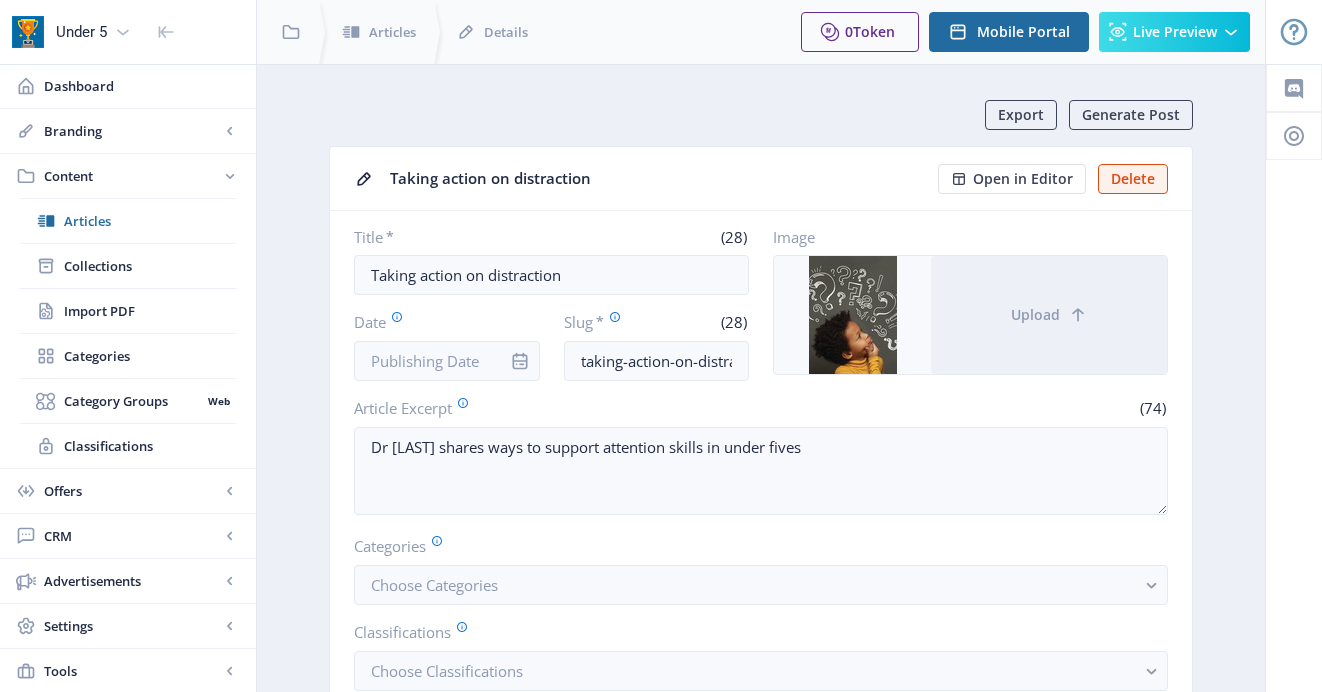 scroll, scrollTop: 0, scrollLeft: 0, axis: both 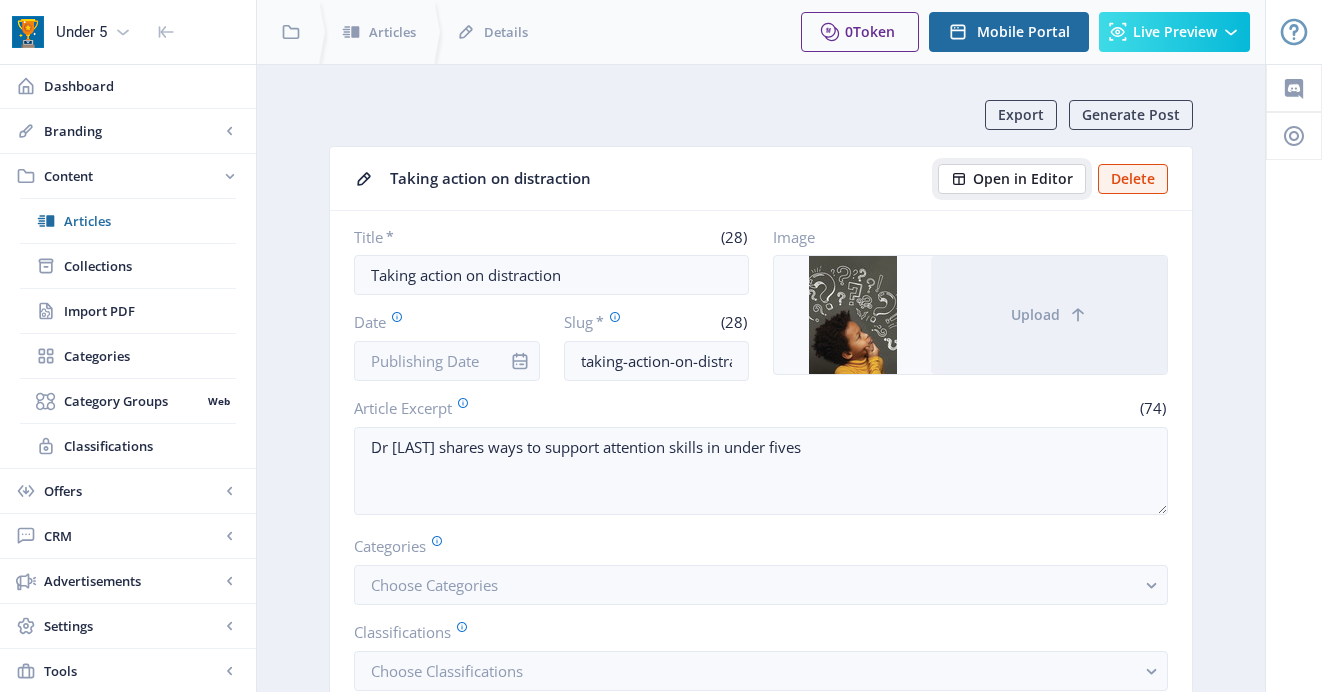 click on "Open in Editor" at bounding box center (1023, 179) 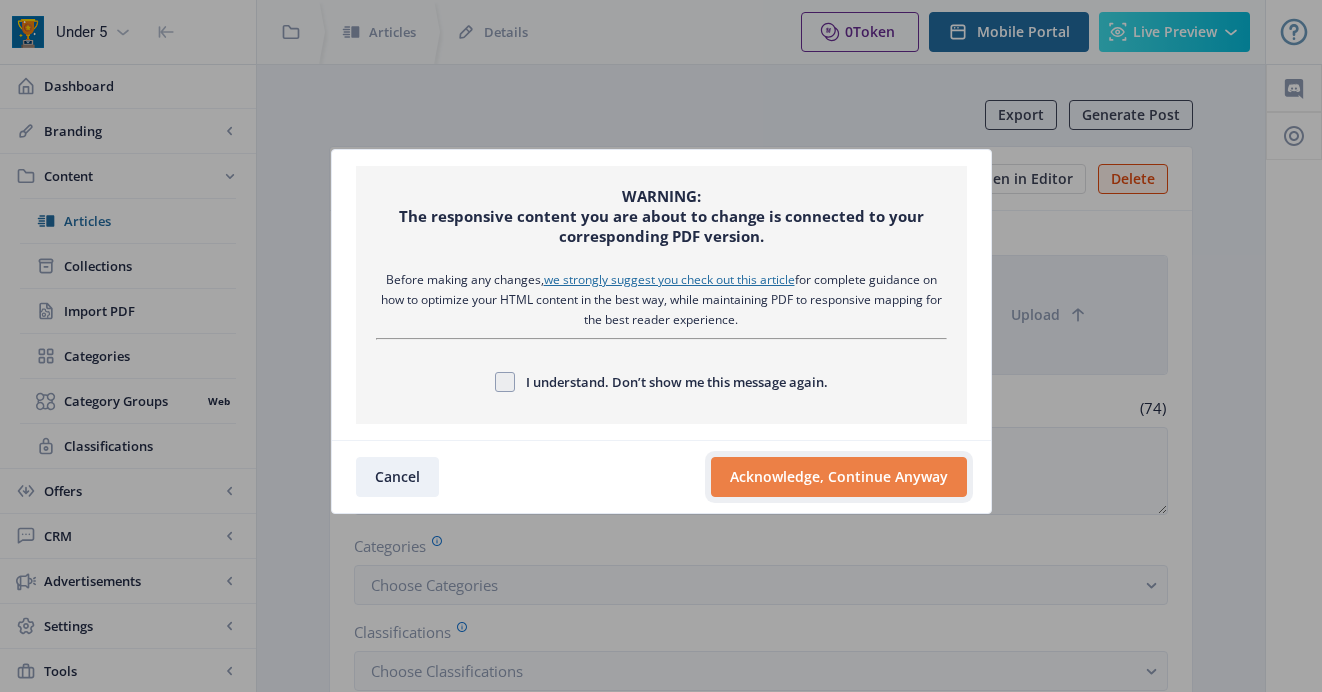 click on "Acknowledge, Continue Anyway" at bounding box center (839, 477) 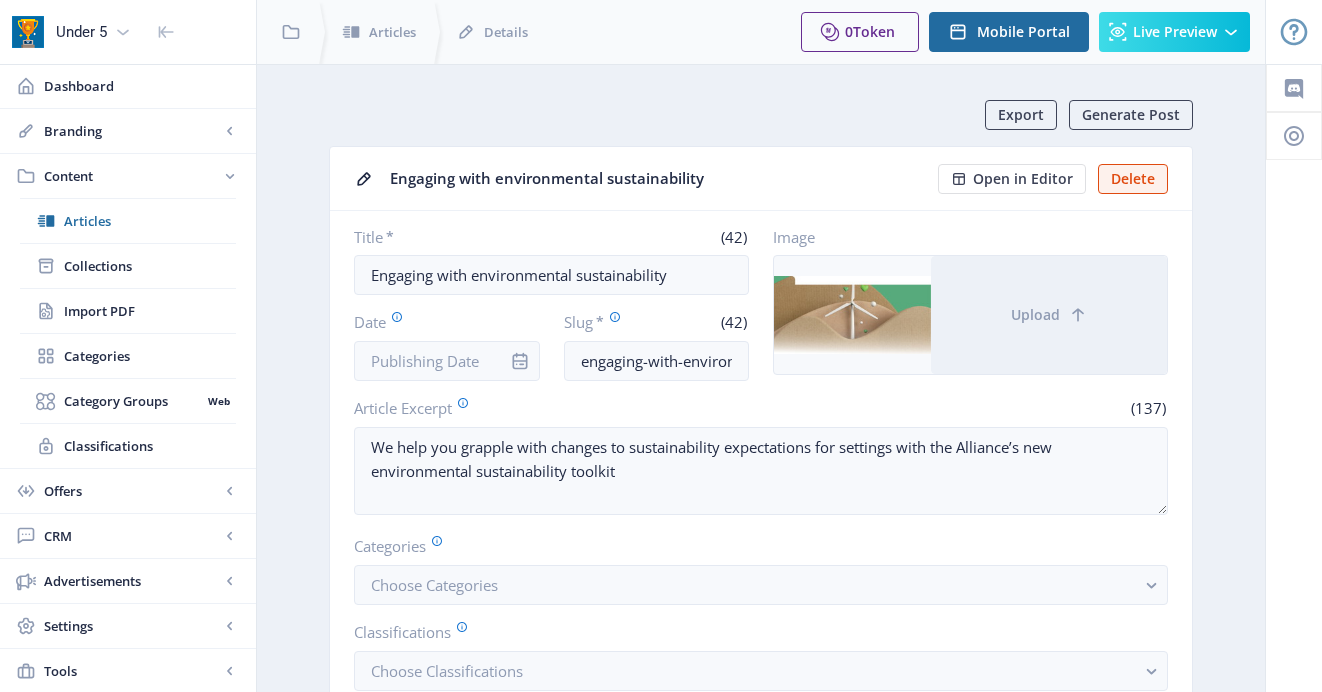 scroll, scrollTop: 0, scrollLeft: 0, axis: both 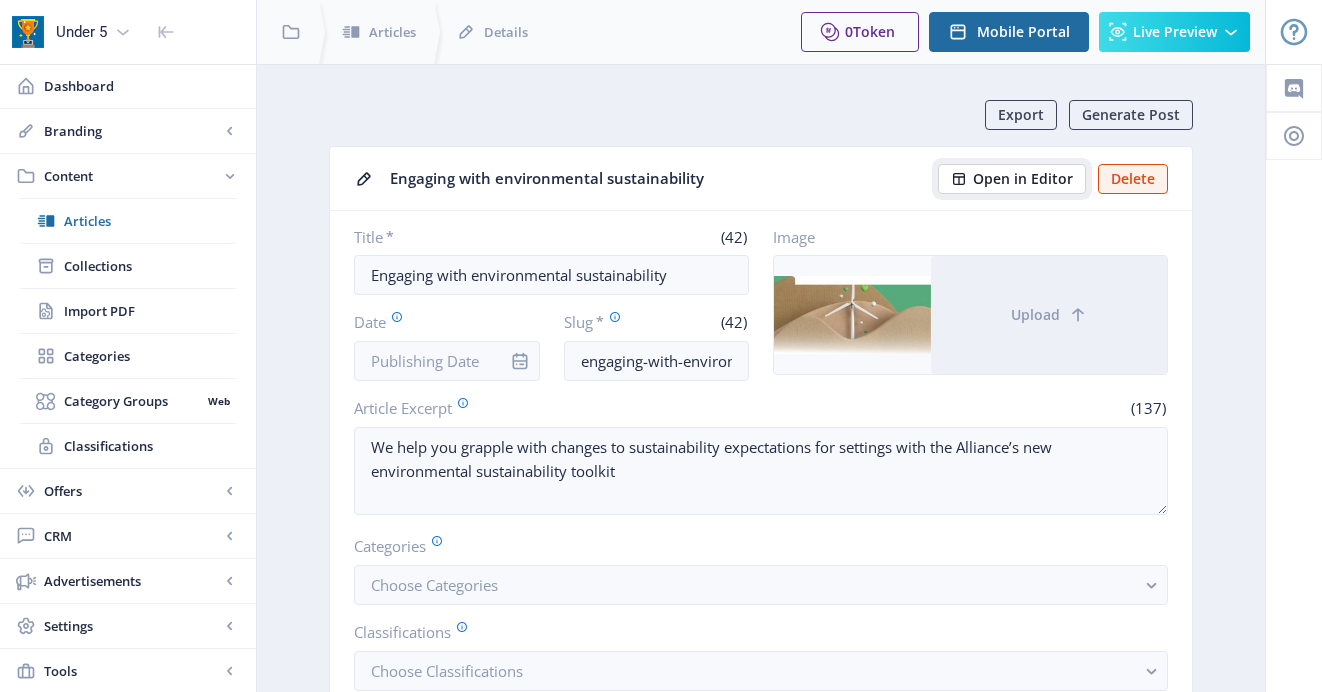 click on "Open in Editor" at bounding box center (1023, 179) 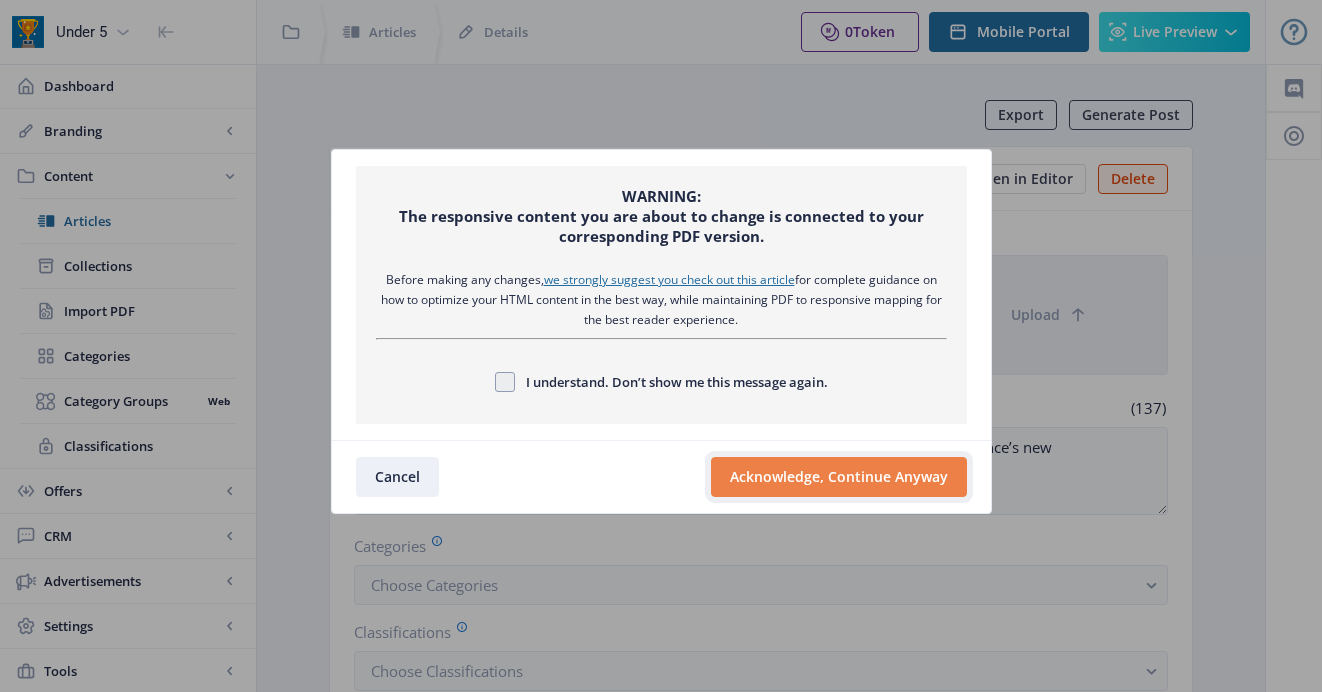 click on "Acknowledge, Continue Anyway" at bounding box center (839, 477) 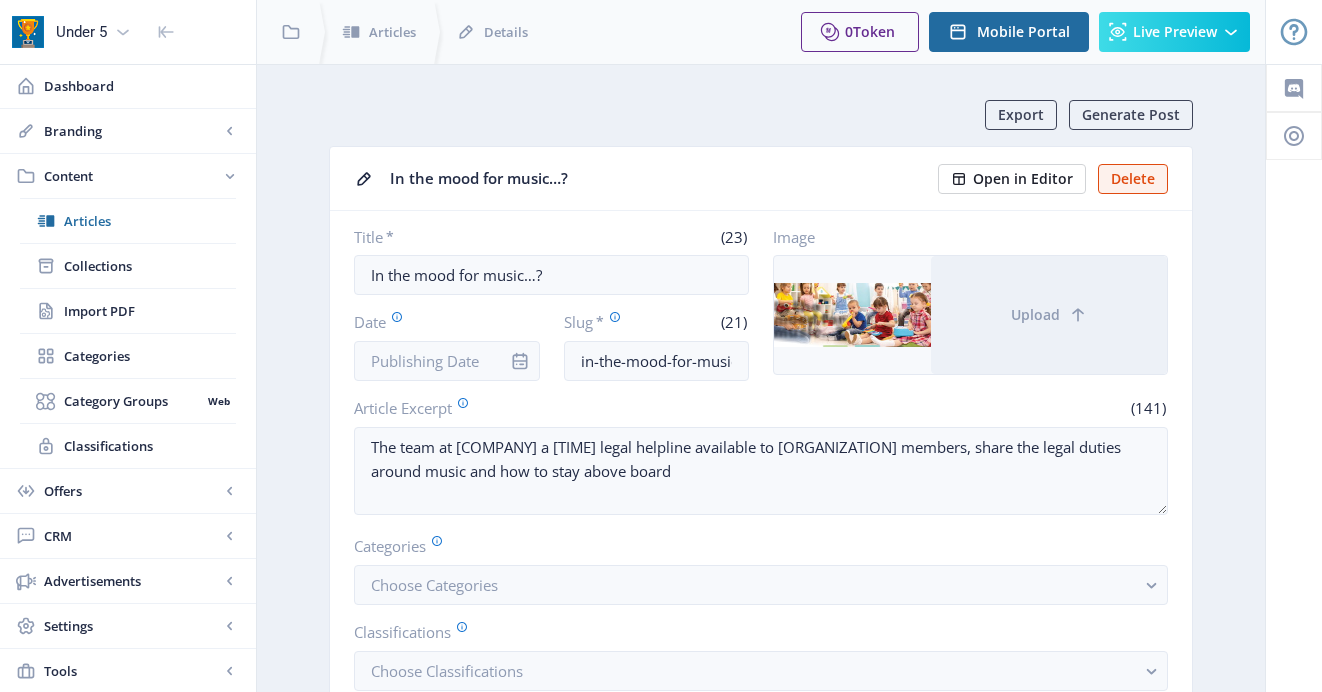 scroll, scrollTop: 0, scrollLeft: 0, axis: both 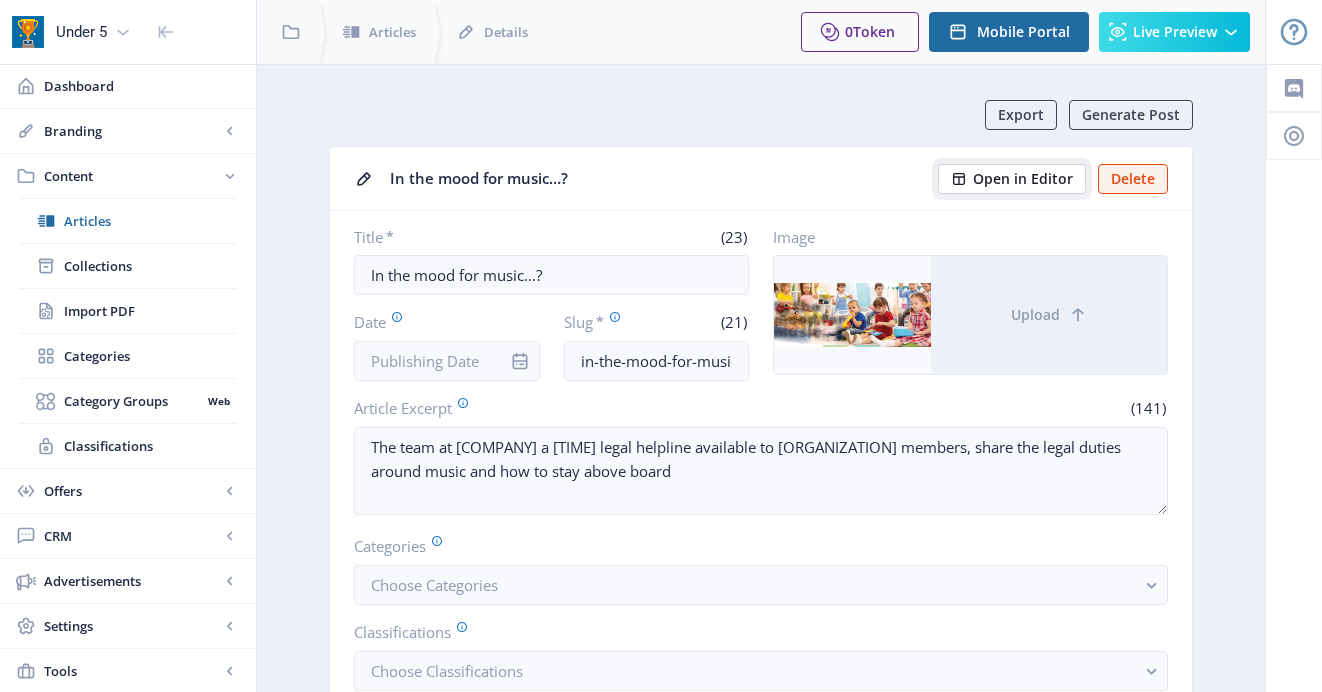 click on "Open in Editor" at bounding box center [1023, 179] 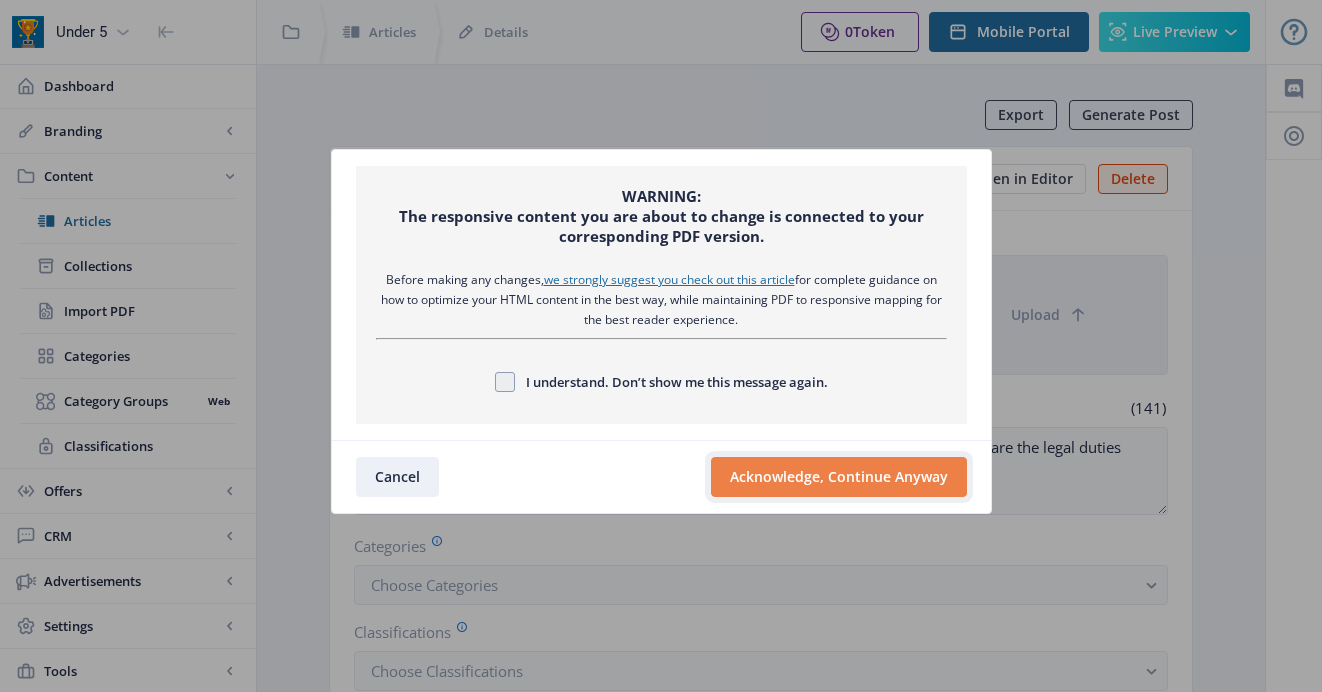 click on "Acknowledge, Continue Anyway" at bounding box center (839, 477) 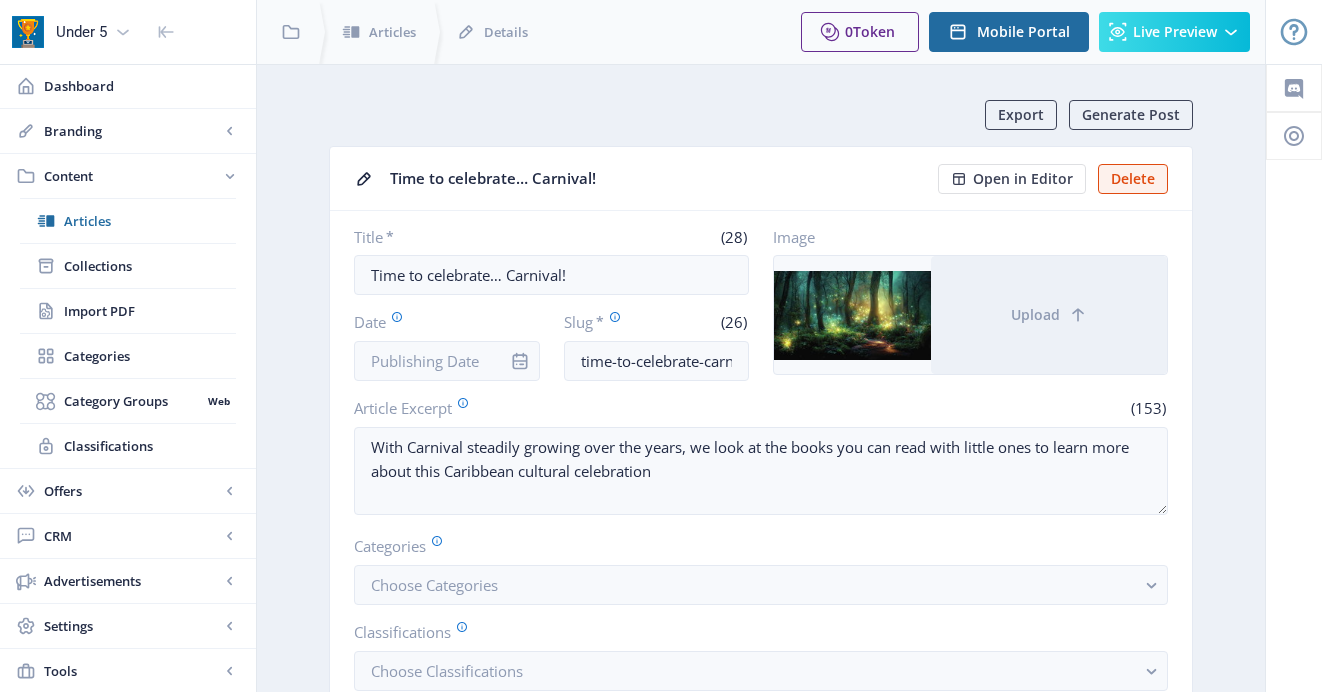 scroll, scrollTop: 0, scrollLeft: 0, axis: both 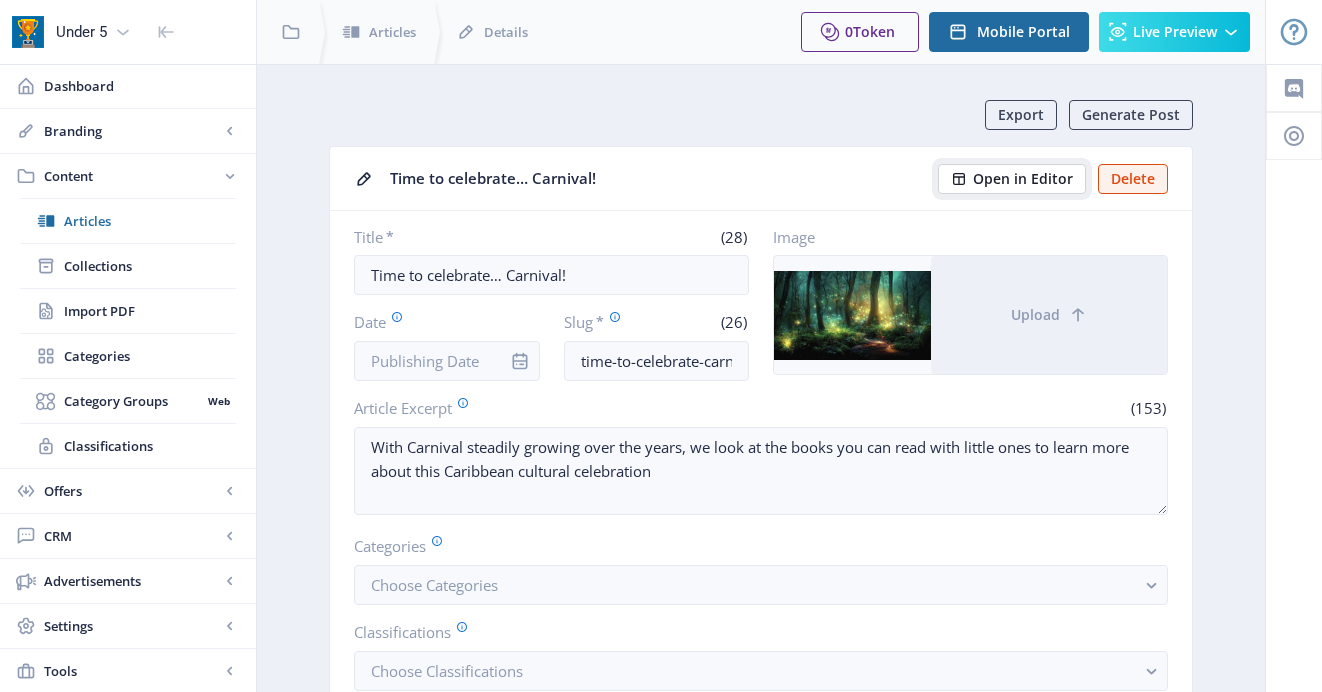 click on "Open in Editor" at bounding box center [1023, 179] 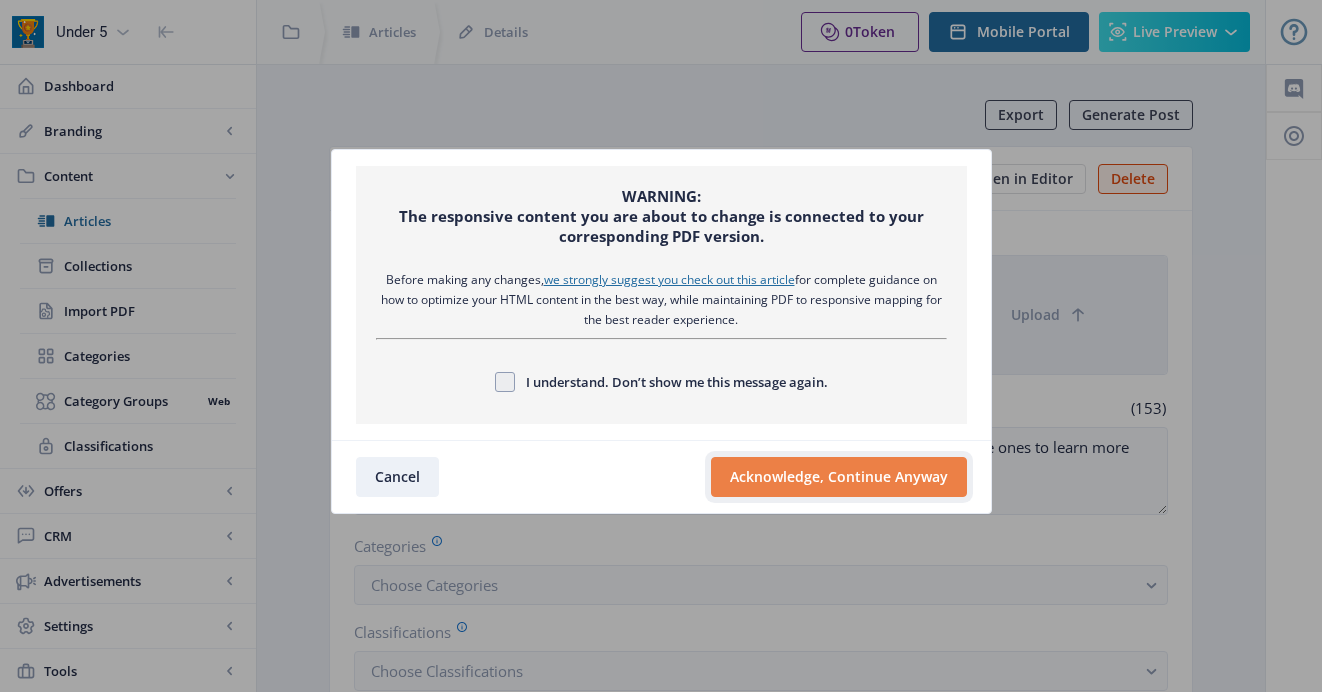 click on "Acknowledge, Continue Anyway" at bounding box center (839, 477) 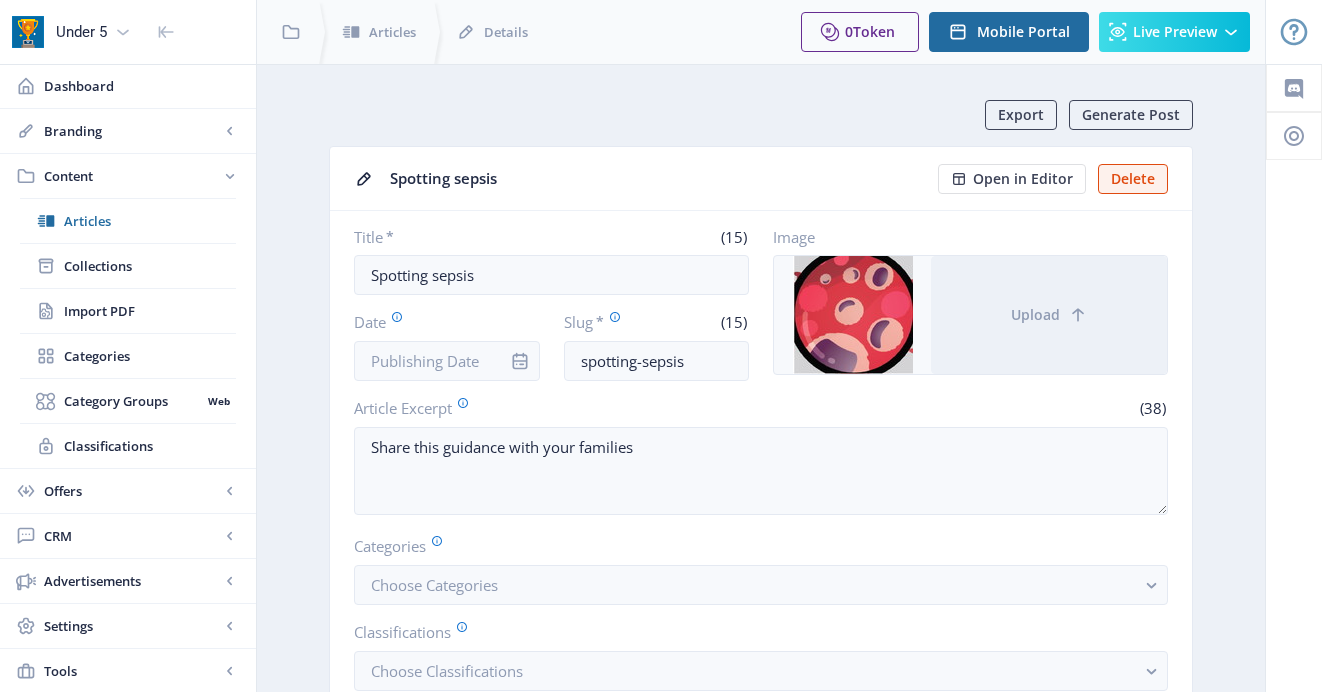 scroll, scrollTop: 0, scrollLeft: 0, axis: both 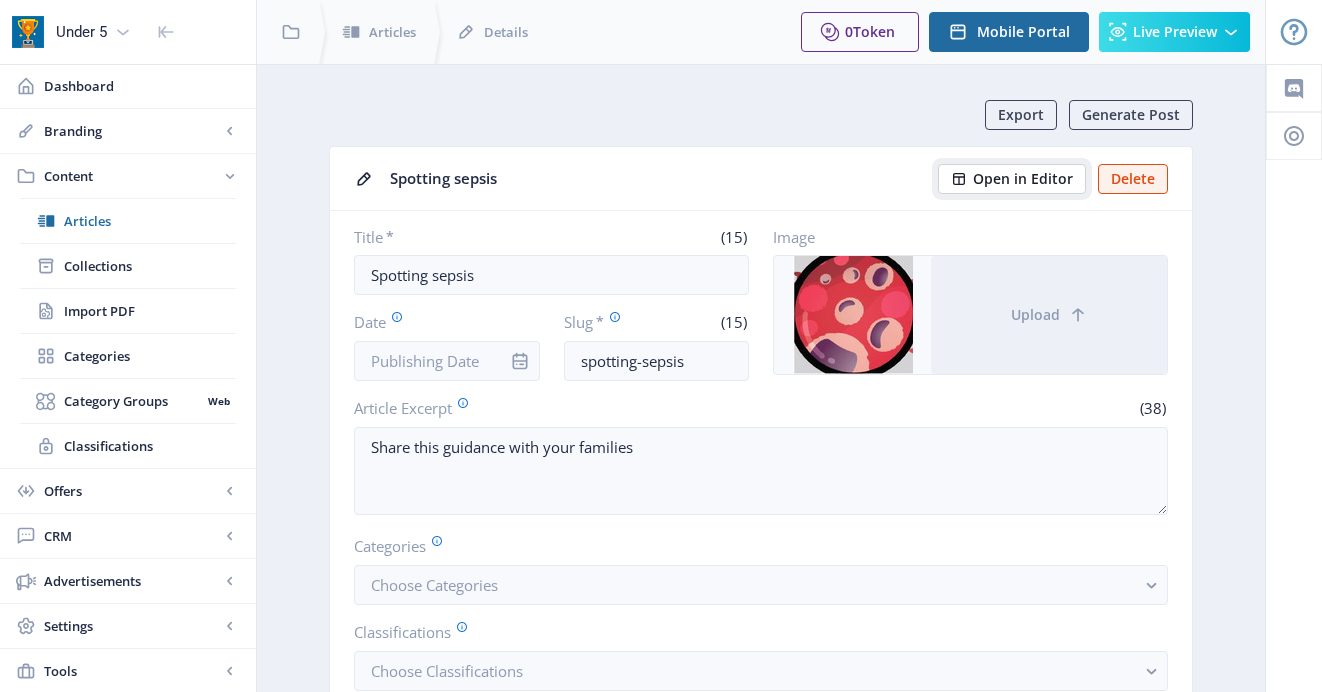 click on "Open in Editor" at bounding box center [1023, 179] 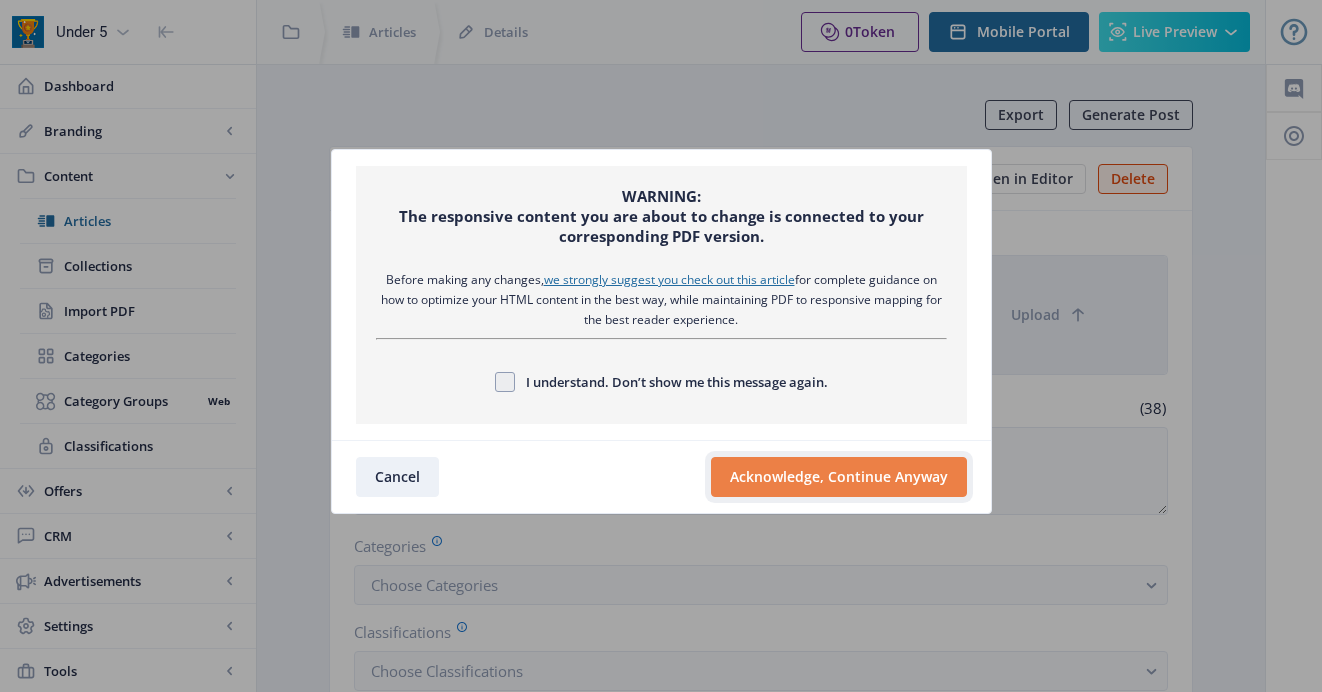 click on "Acknowledge, Continue Anyway" at bounding box center (839, 477) 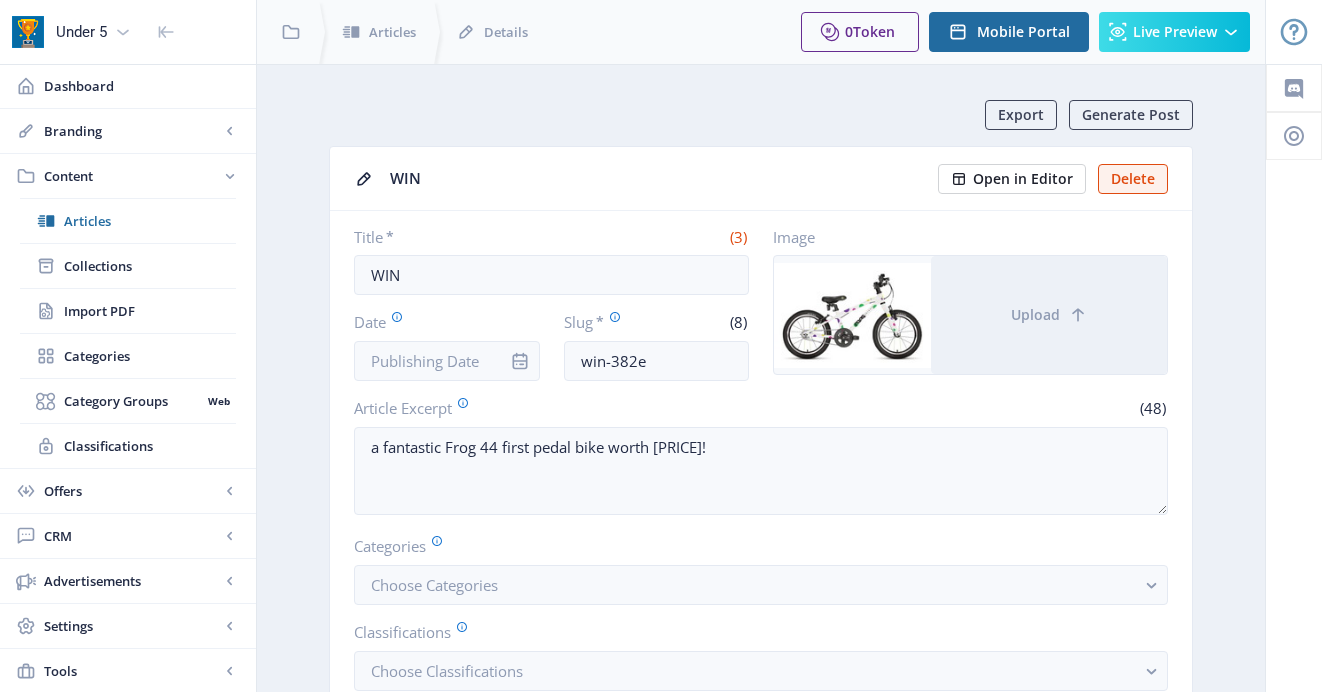 scroll, scrollTop: 0, scrollLeft: 0, axis: both 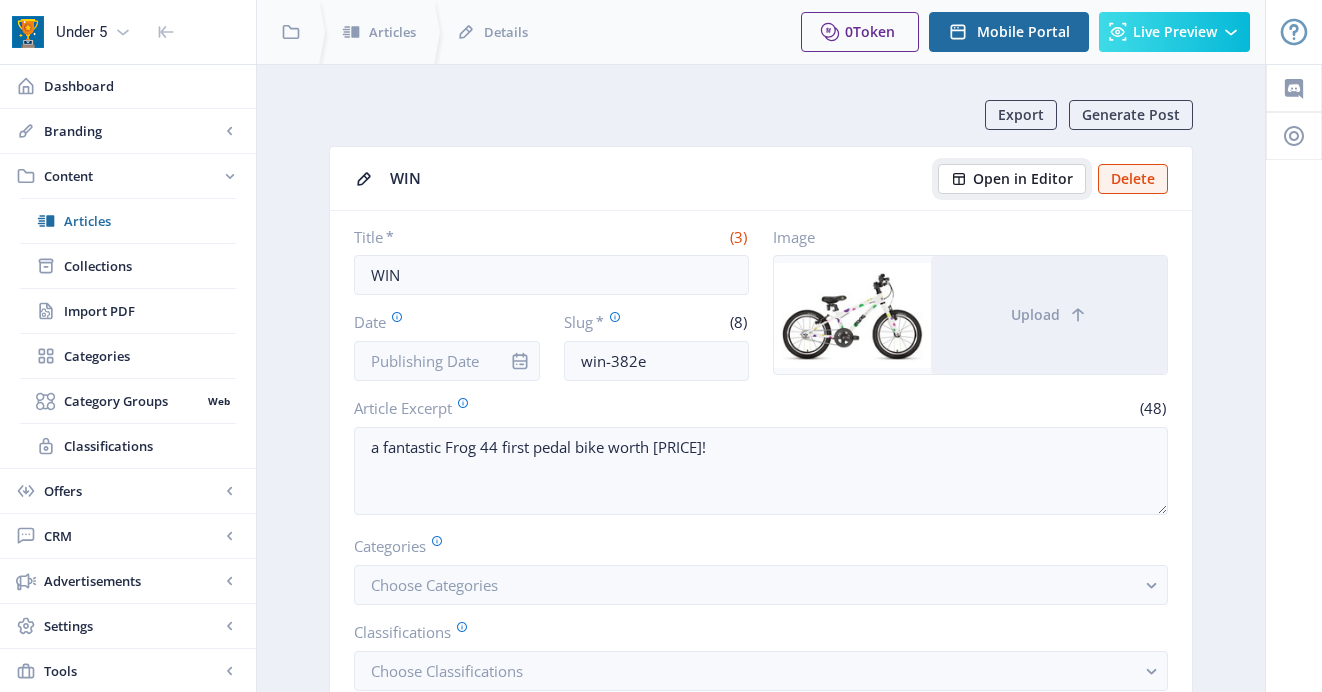 click on "Open in Editor" at bounding box center (1023, 179) 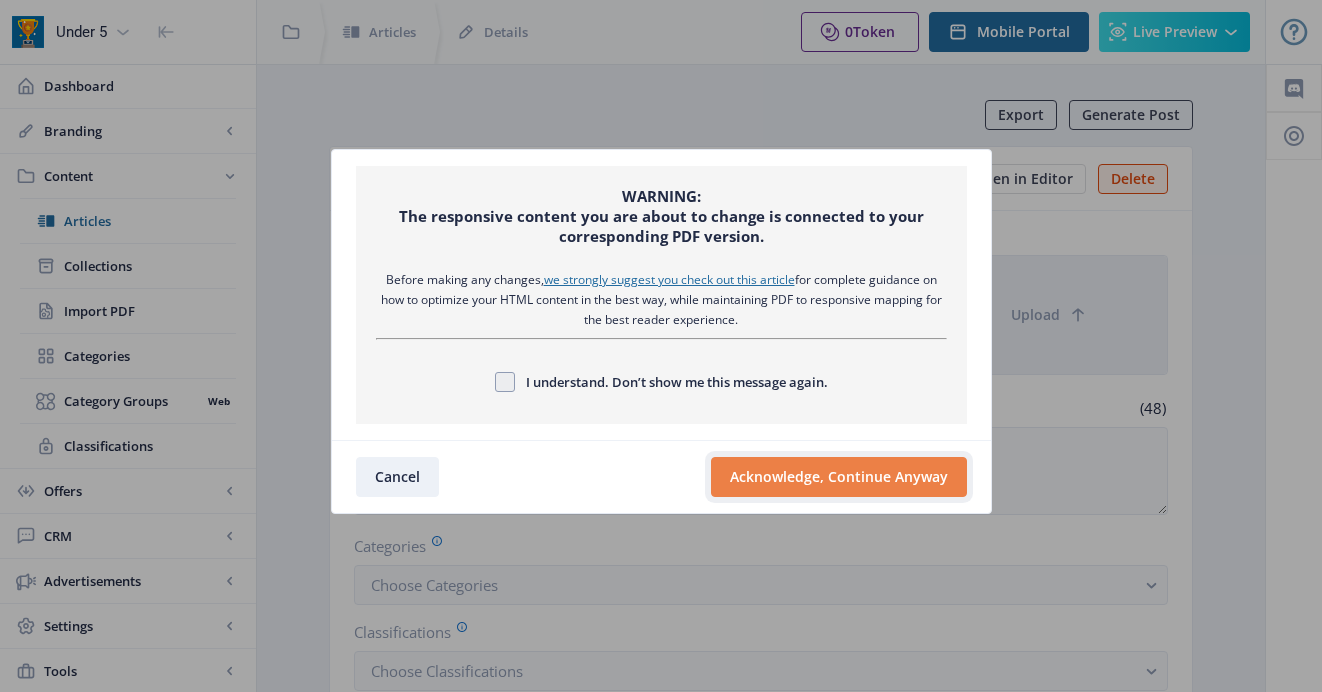 click on "Acknowledge, Continue Anyway" at bounding box center [839, 477] 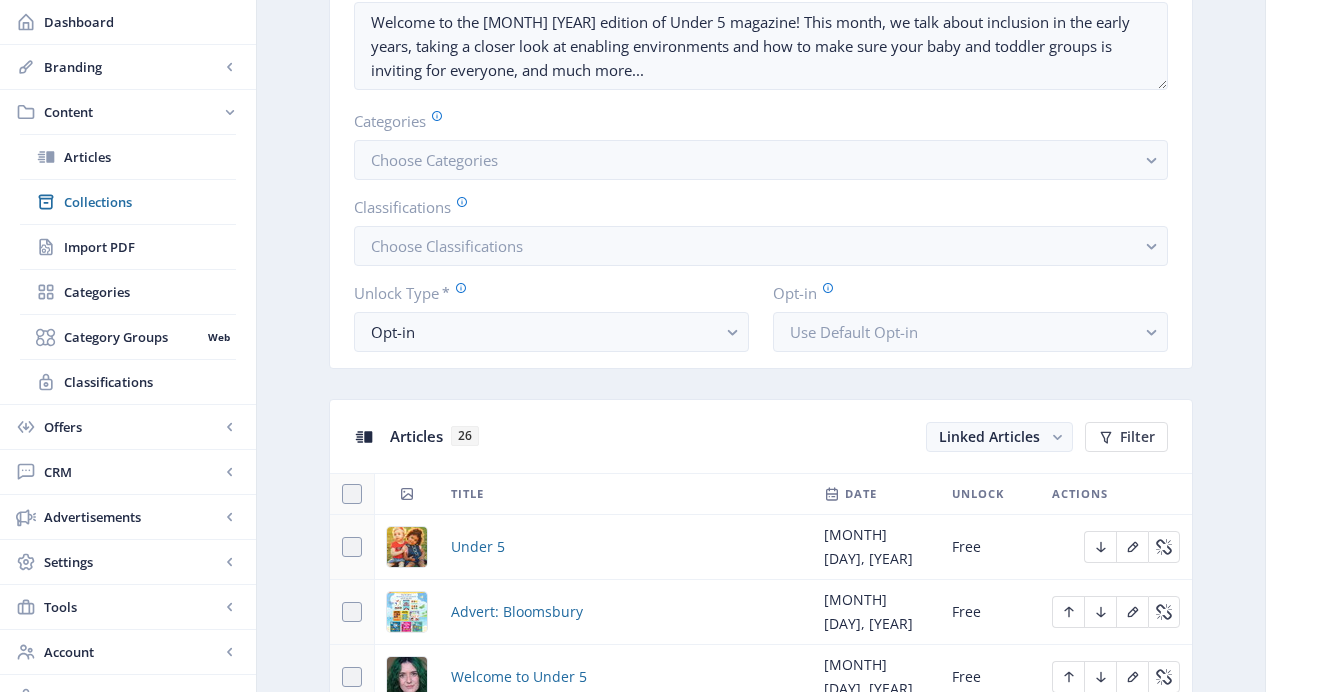 scroll, scrollTop: 592, scrollLeft: 0, axis: vertical 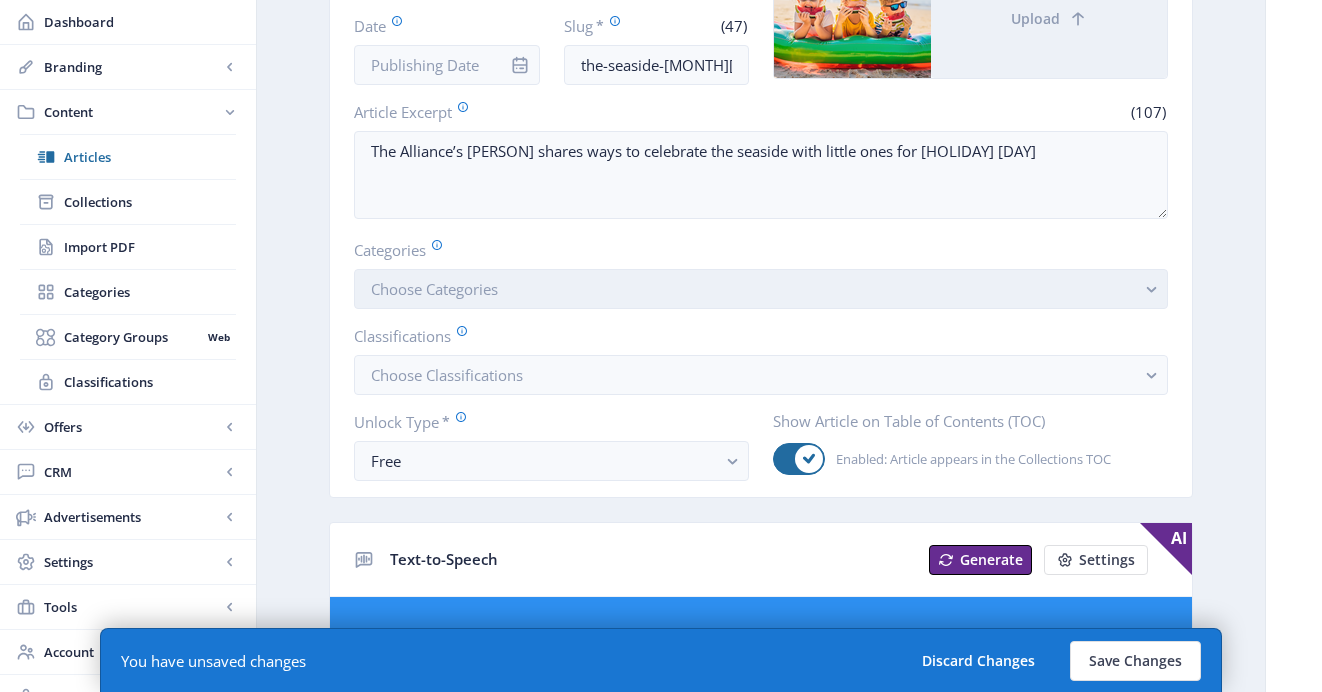 type on "inspiration-corner-beside-the-seaside-julaug-25" 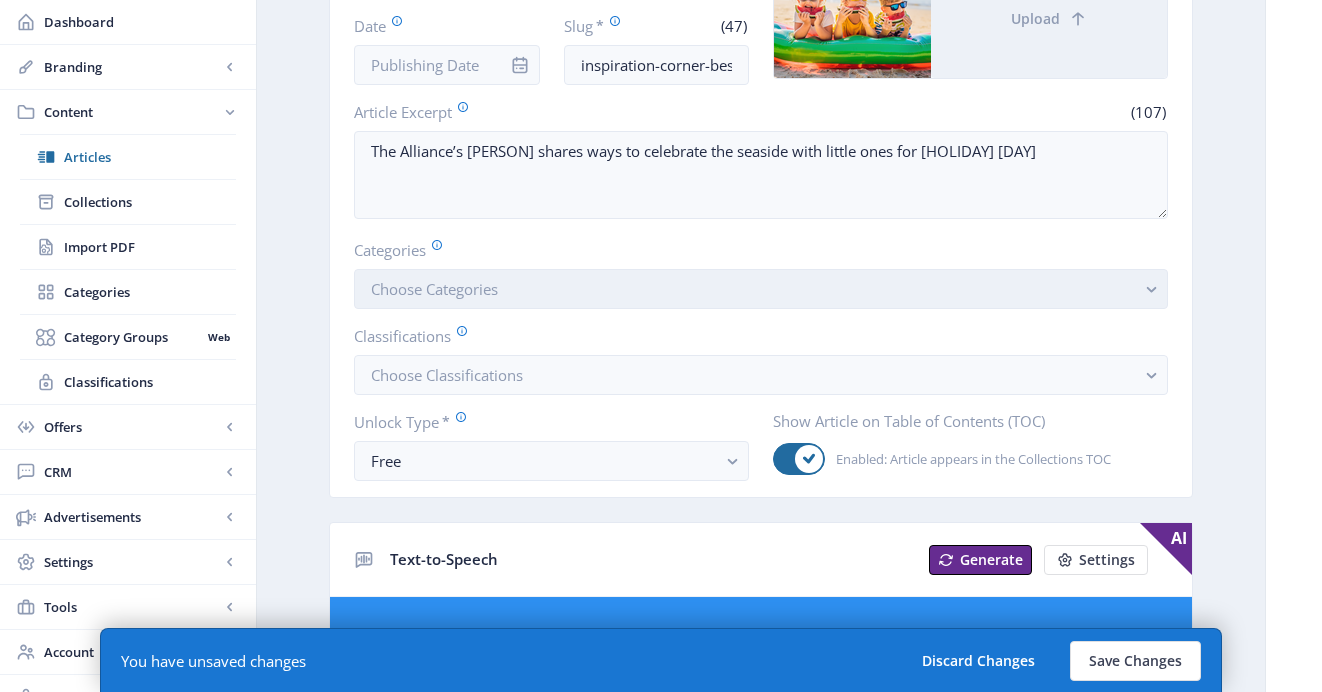 scroll, scrollTop: 0, scrollLeft: 0, axis: both 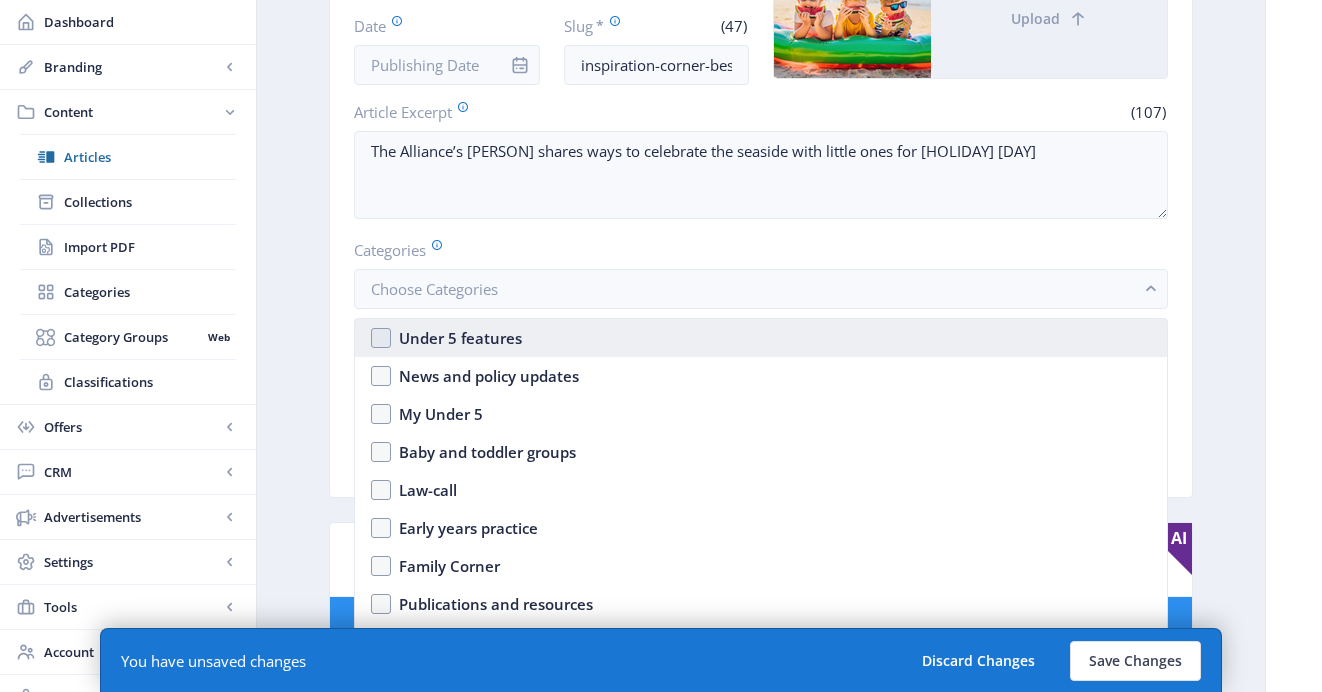 click on "Under 5 features" at bounding box center (761, 338) 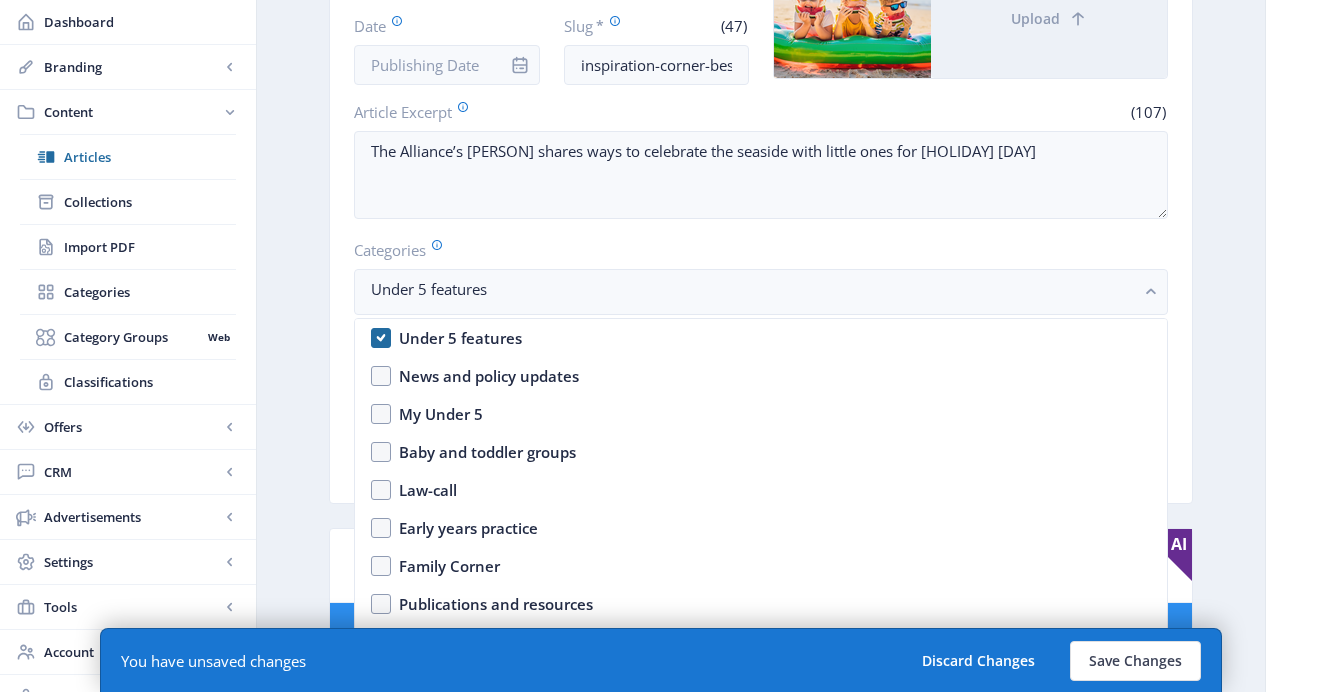 click on "Categories" at bounding box center (753, 250) 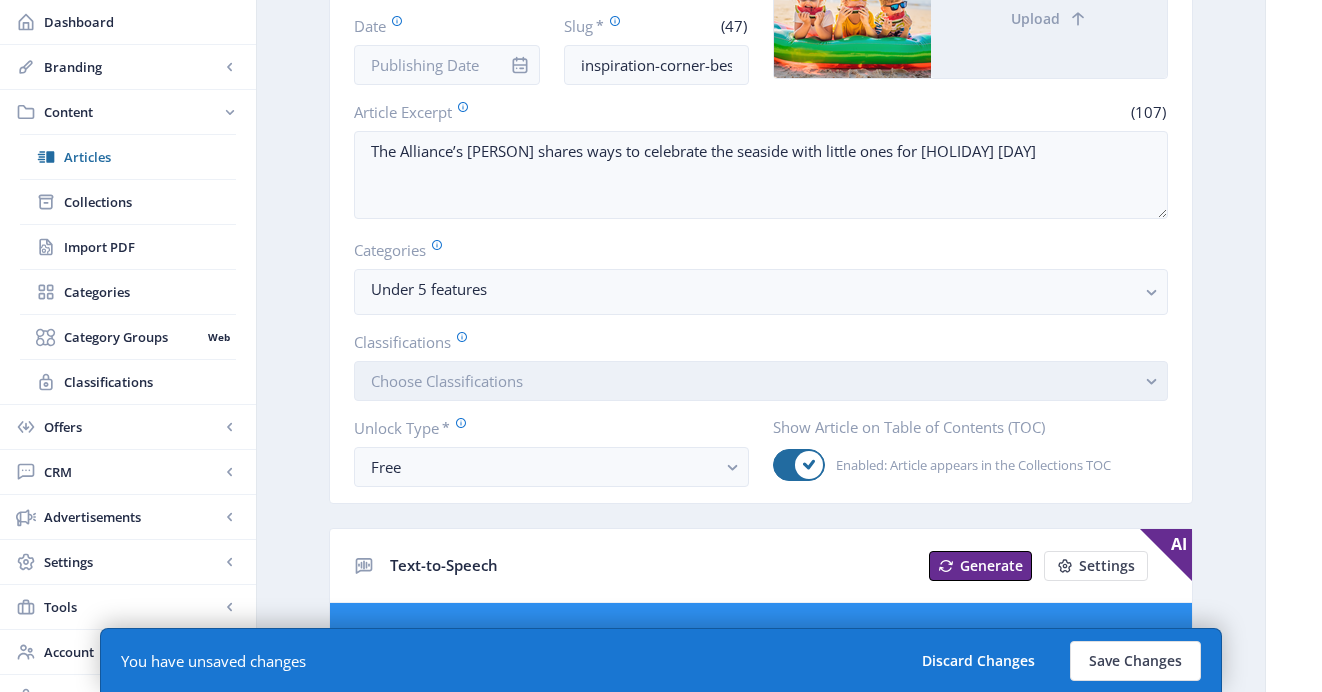 click on "Choose Classifications" at bounding box center [447, 381] 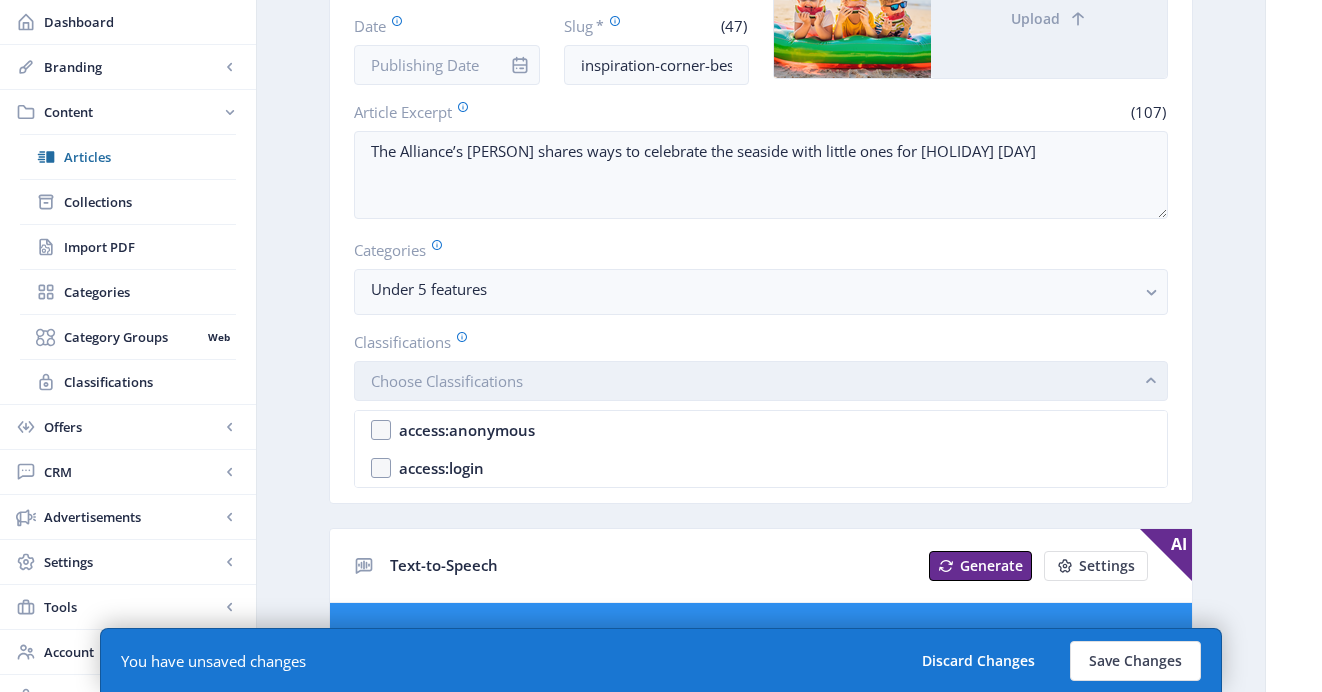 scroll, scrollTop: 0, scrollLeft: 0, axis: both 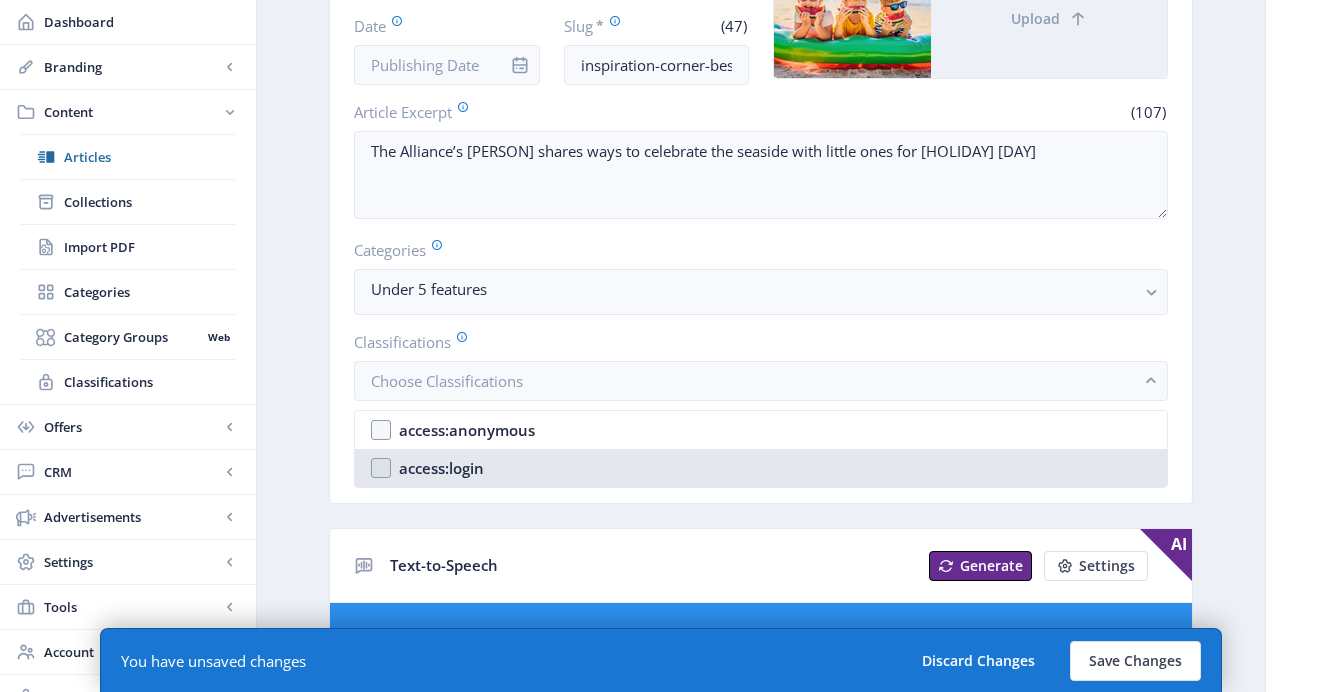 click on "access:login" at bounding box center [441, 468] 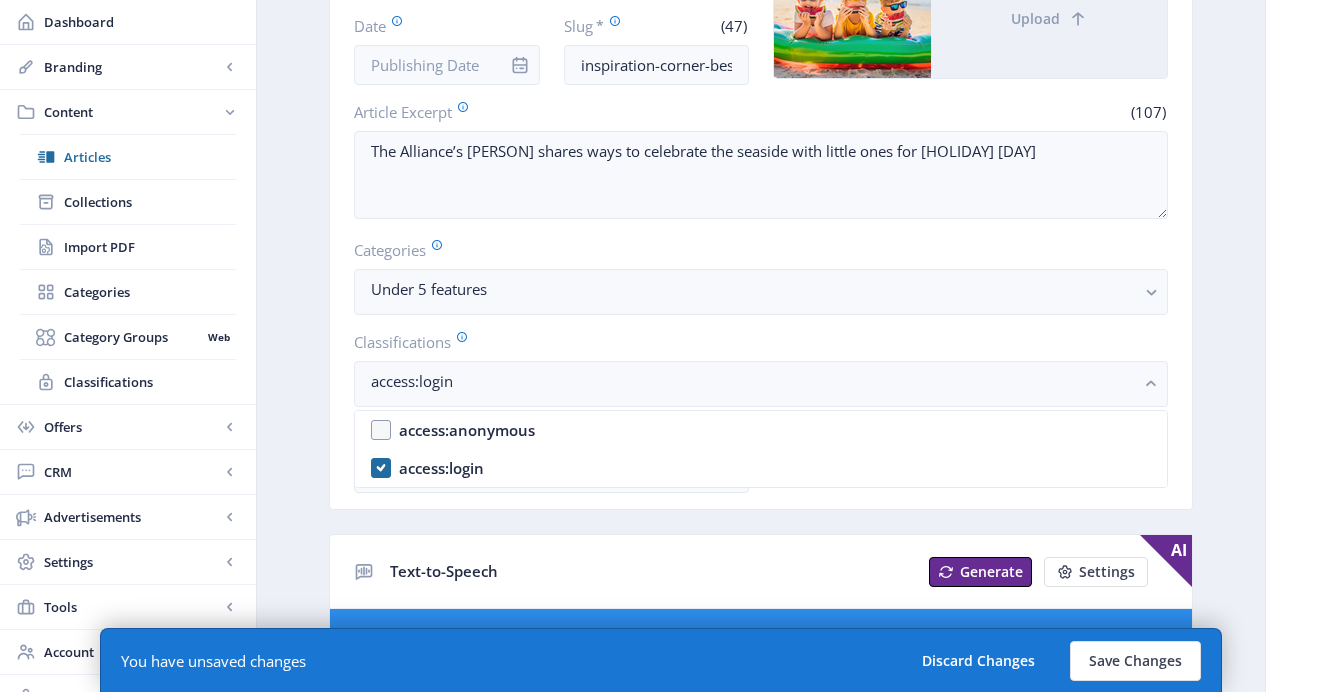 click on "Export Generate Post  Oh, we do like to be beside the seaside  Open in Editor  Delete   Title   *   (39)  Oh, we do like to be beside the seaside  Date   Slug   *   (47)  inspiration-corner-beside-the-seaside-julaug-25  Image  Upload  Article Excerpt   (107)  The Alliance’s Melanie Pilcher shares ways to celebrate the seaside with little ones for National Beach Day  Categories  Under 5 features  Classifications  access:login  Unlock Type   *  Free  Show Article on Table of Contents (TOC)   Enabled: Article appears in the Collections TOC  Text-to-Speech Generate Settings AI Getting Started You currently don't have any generated text-to-speech set up. SEO Info AI  Learn more about MagLoft's AI-powered SEO generation tool.  Learn More Generate SEO Add SEO Examples  Keyword Phrase   (0)  SEO Score  20   /100   Meta Description   (107)  The Alliance’s Melanie Pilcher shares ways to celebrate the seaside with little ones for National Beach Day  SEO Performance  Keyword phrase length We recommend a  ." at bounding box center (761, 743) 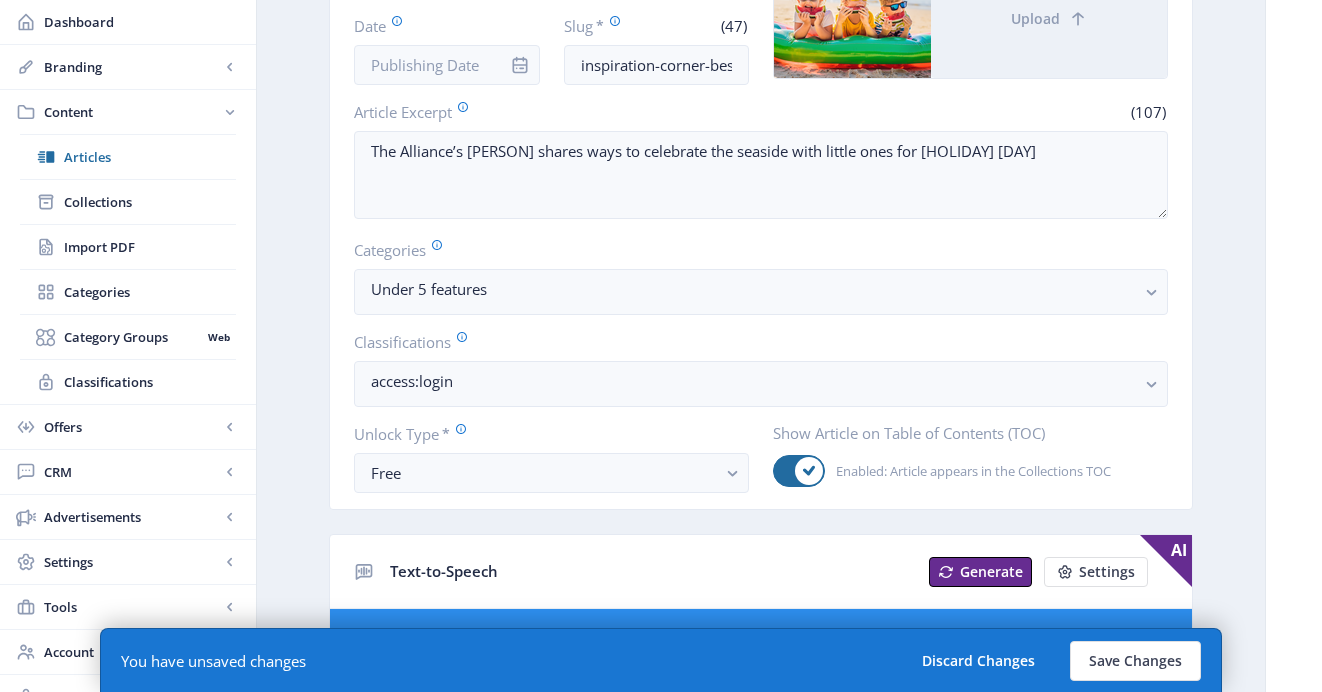 click on "Unlock Type   *  Free" at bounding box center (551, 458) 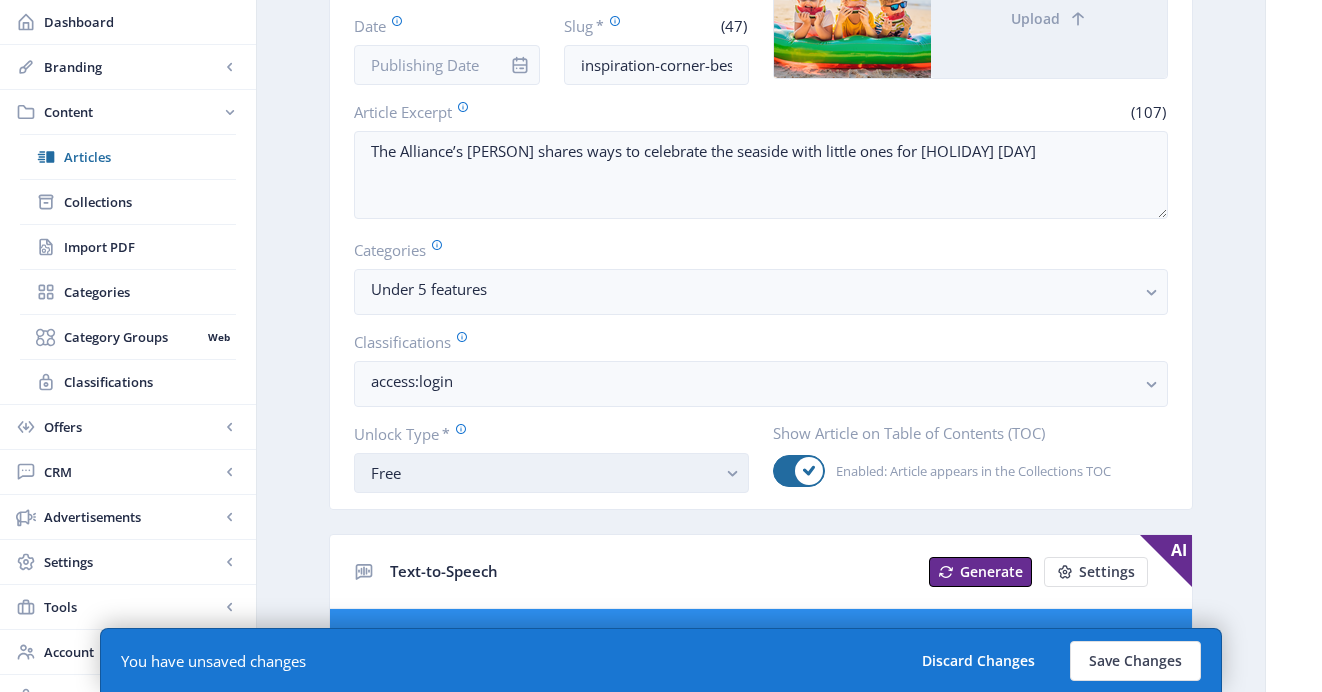 click on "Free" at bounding box center [543, 473] 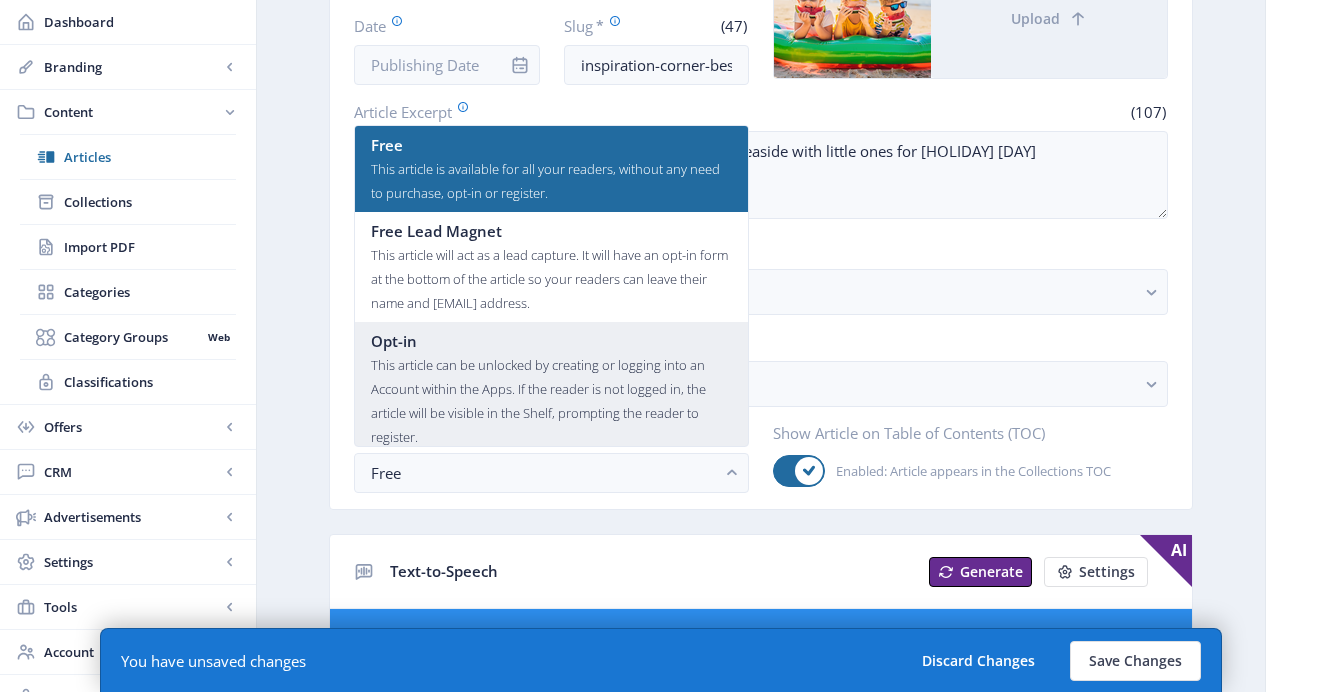 click on "This article can be unlocked by creating or logging into an Account within the Apps. If the reader is not logged in, the article will be visible in the Shelf, prompting the reader to register." at bounding box center [551, 401] 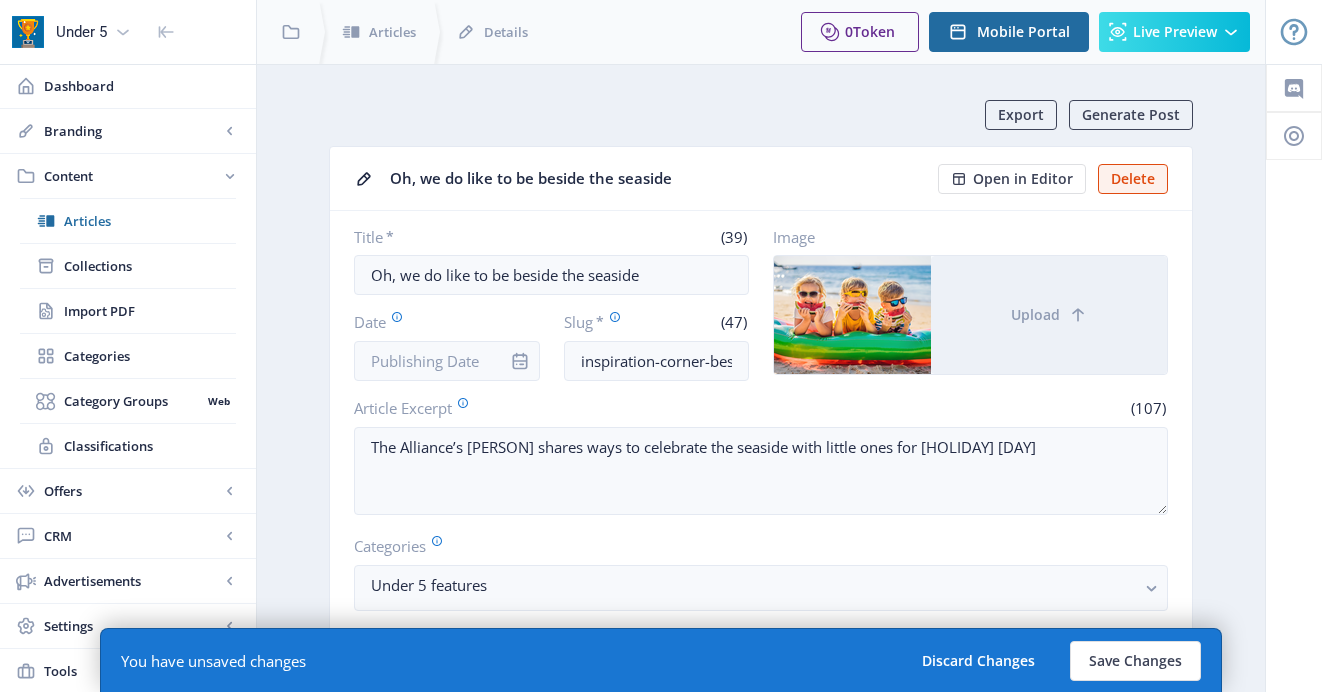 scroll, scrollTop: 296, scrollLeft: 0, axis: vertical 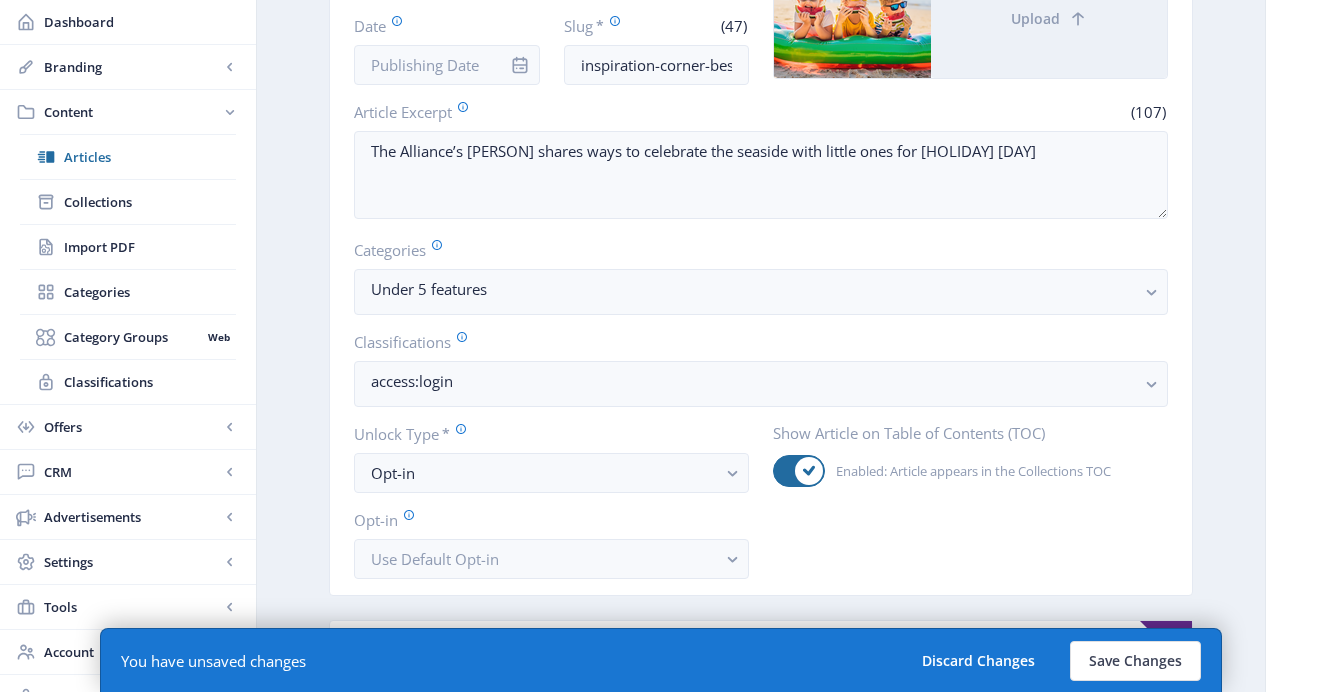 click on "Title   *   (39)  Oh, we do like to be beside the seaside  Date   Slug   *   (47)  inspiration-corner-beside-the-seaside-julaug-25  Image  Upload  Article Excerpt   (107)  The Alliance’s Melanie Pilcher shares ways to celebrate the seaside with little ones for National Beach Day  Categories  Under 5 features  Classifications  access:login  Unlock Type   *  Opt-in  Opt-in  Use Default Opt-in  Show Article on Table of Contents (TOC)   Enabled: Article appears in the Collections TOC" at bounding box center [761, 255] 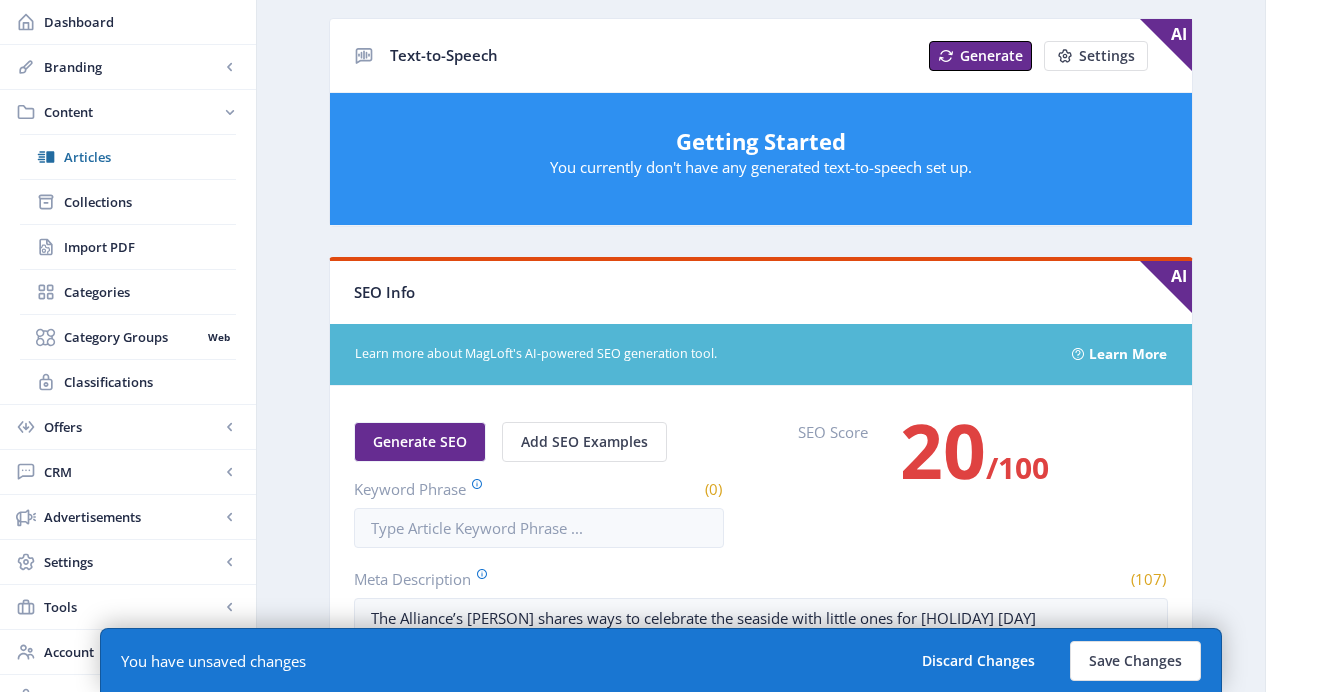scroll, scrollTop: 1196, scrollLeft: 0, axis: vertical 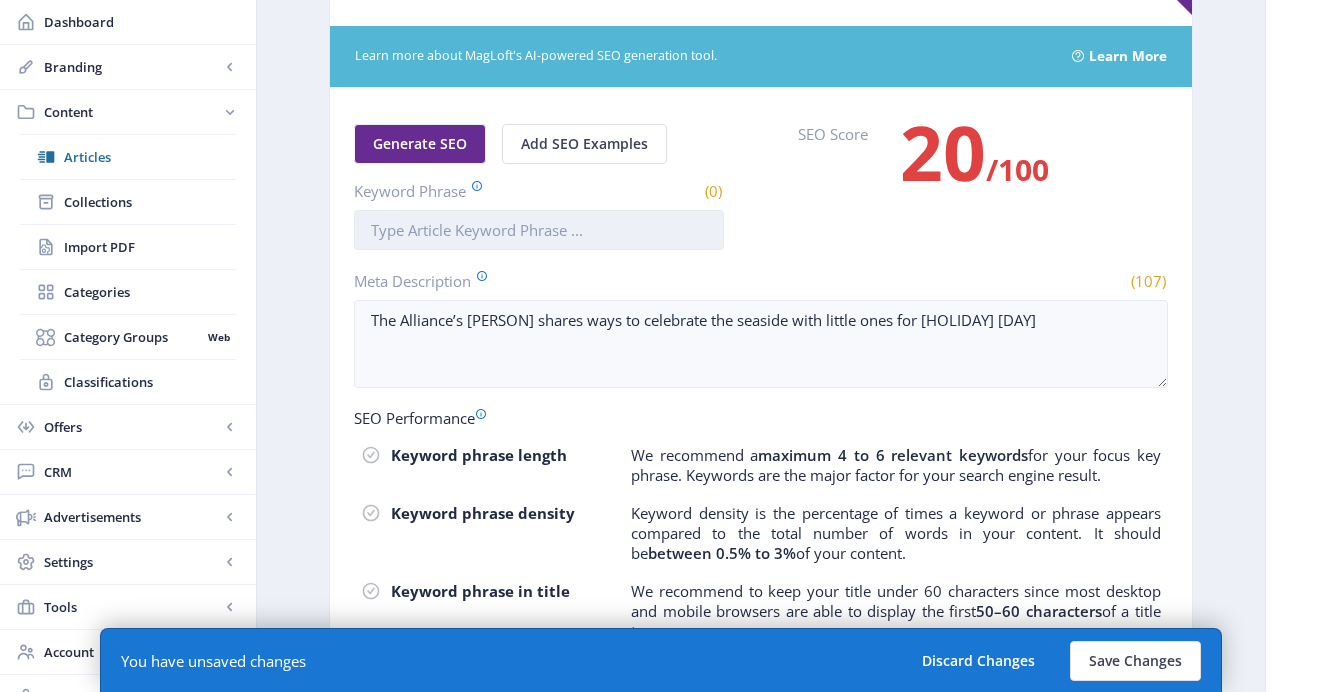 click on "Keyword Phrase" at bounding box center [539, 230] 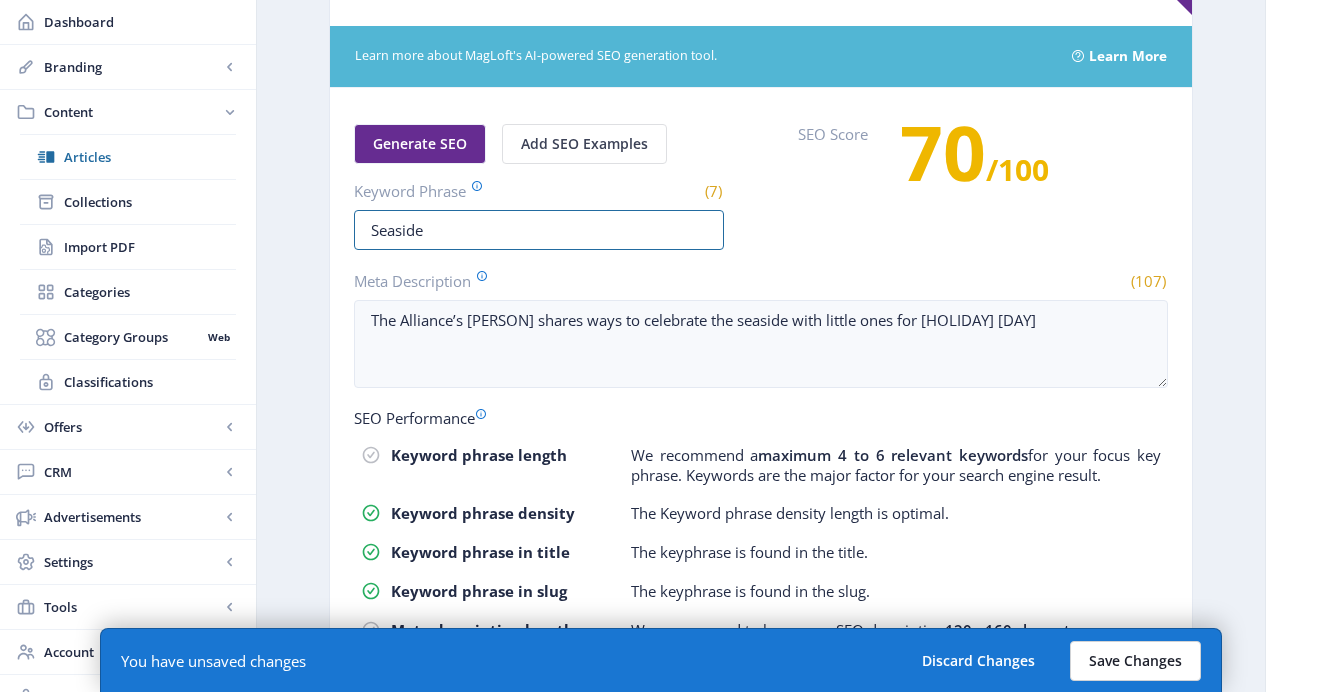 type on "Seaside" 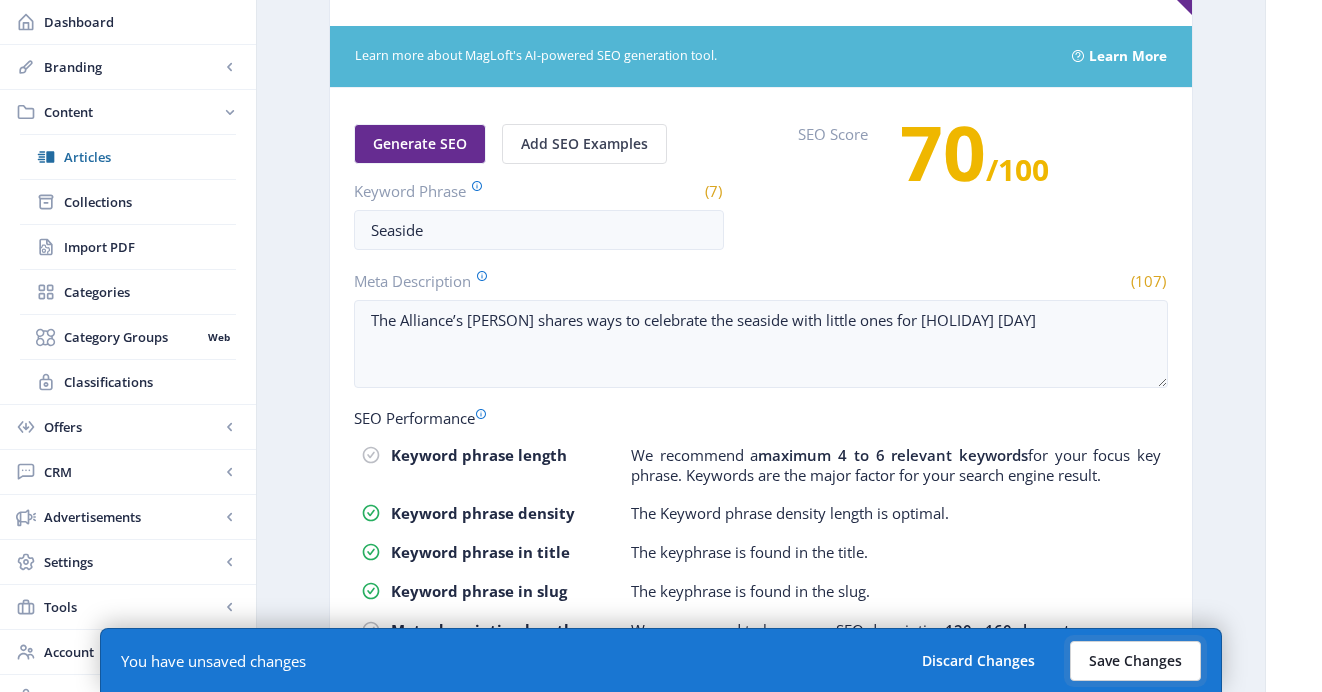 click on "Save Changes" at bounding box center [1135, 661] 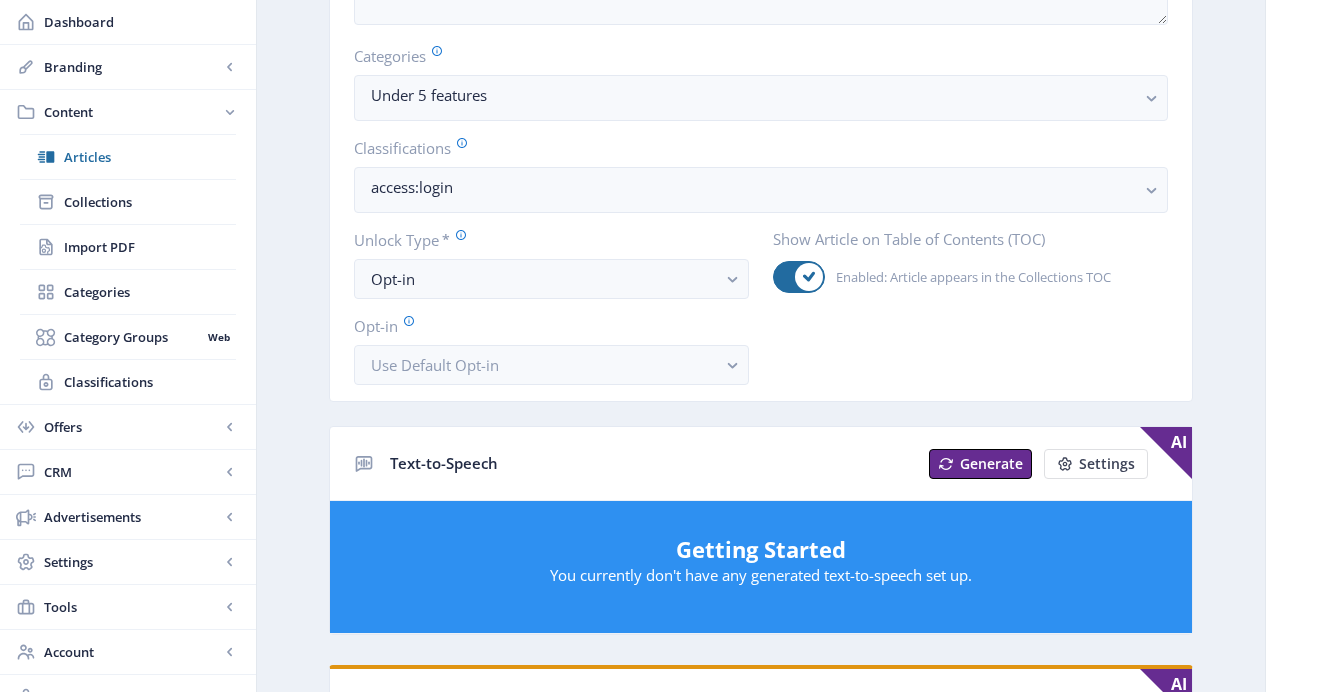 scroll, scrollTop: 0, scrollLeft: 0, axis: both 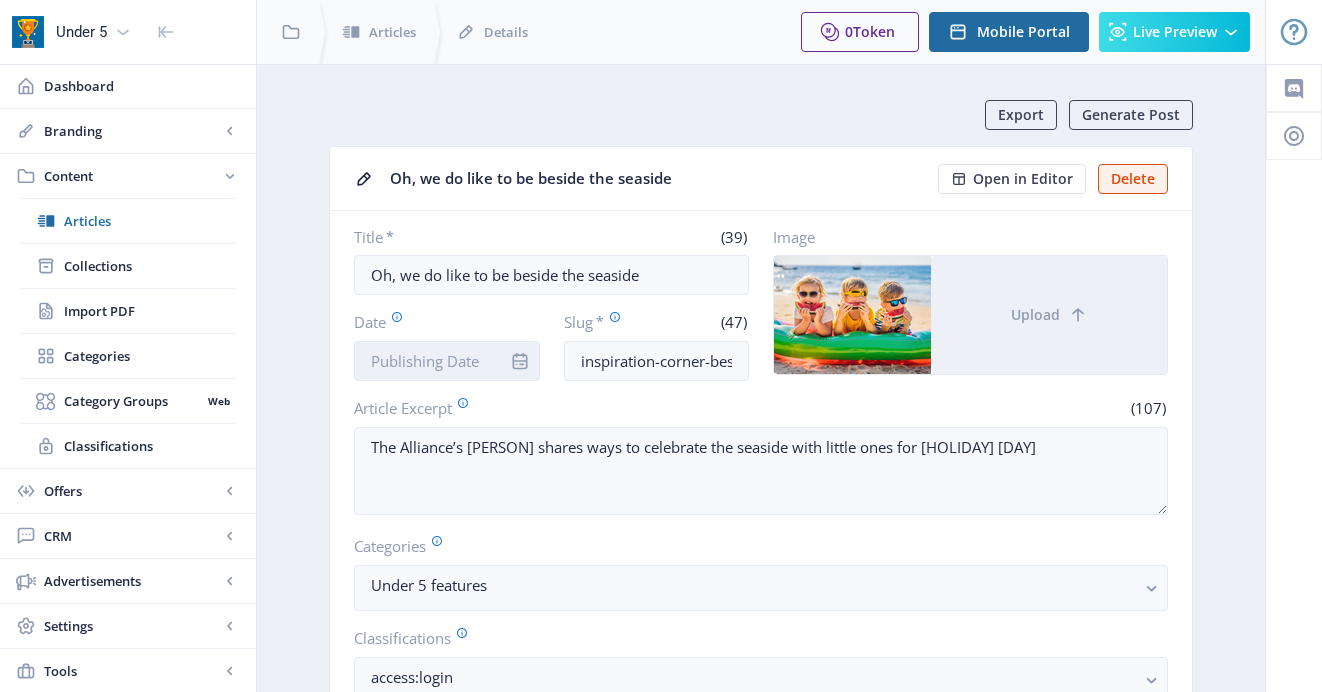 click on "Date" at bounding box center [447, 361] 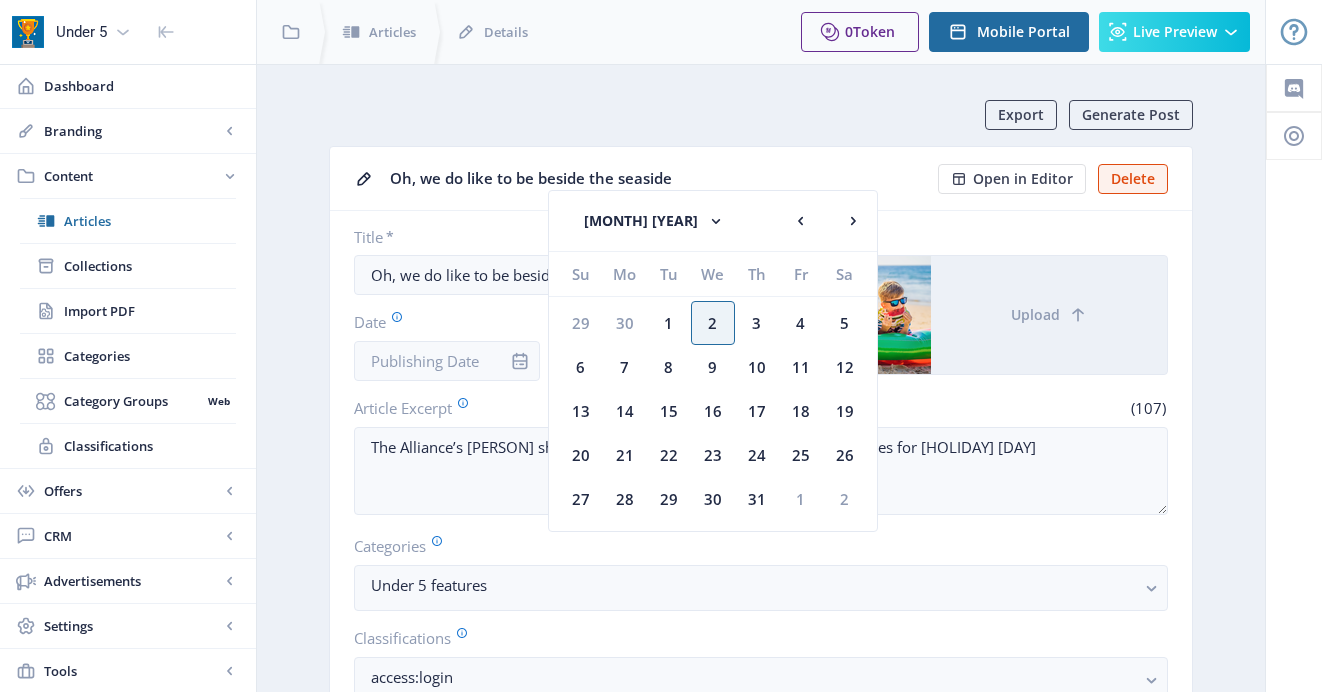 click on "4" at bounding box center [581, 323] 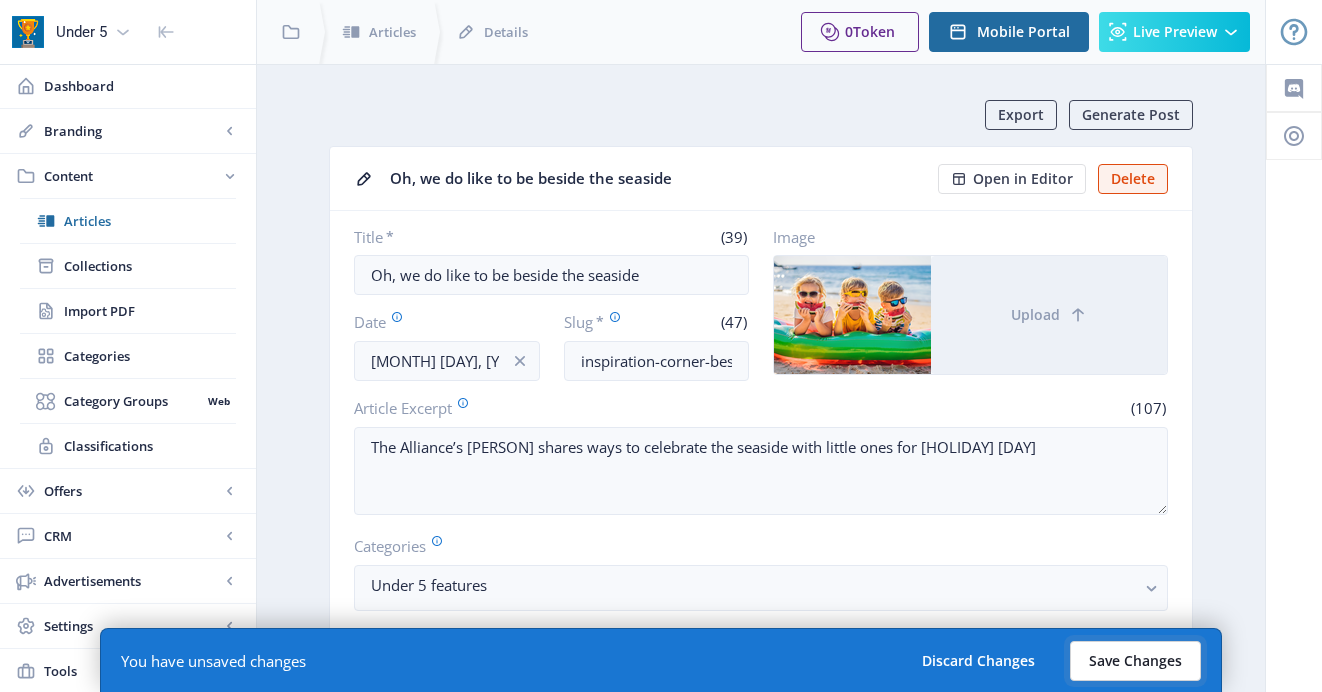 click on "Save Changes" at bounding box center (1135, 661) 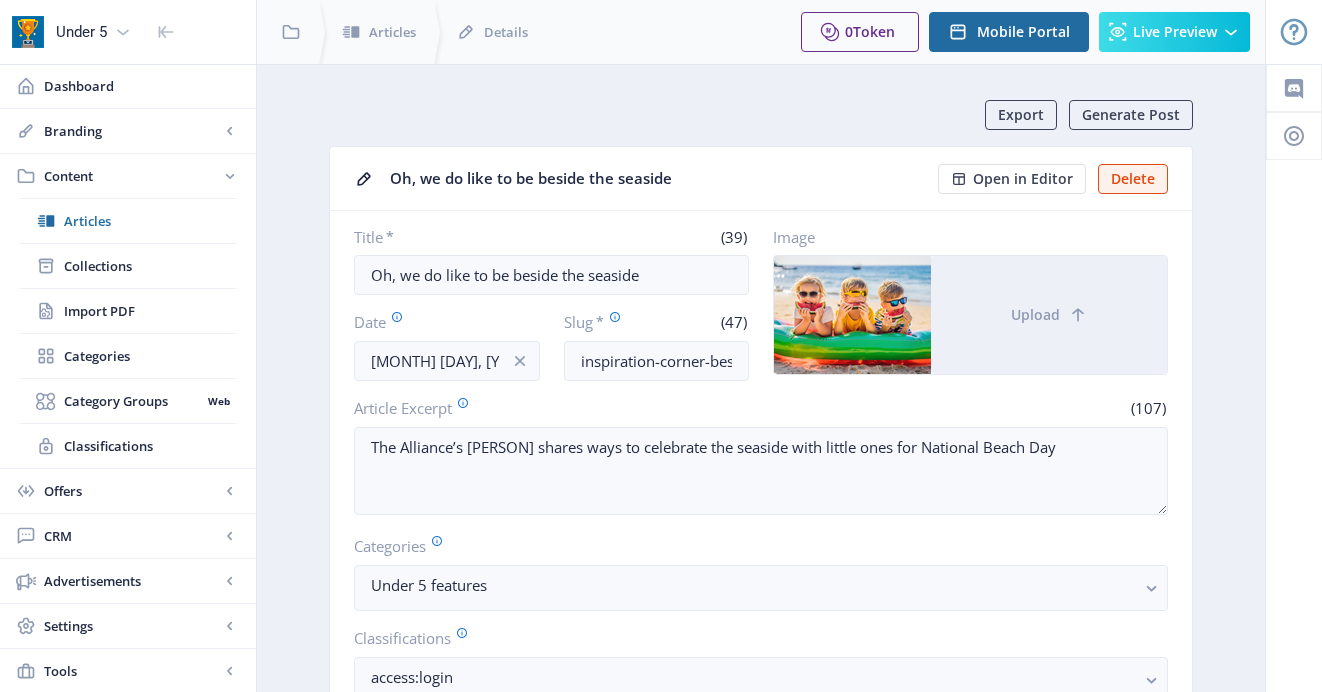 scroll, scrollTop: 0, scrollLeft: 0, axis: both 